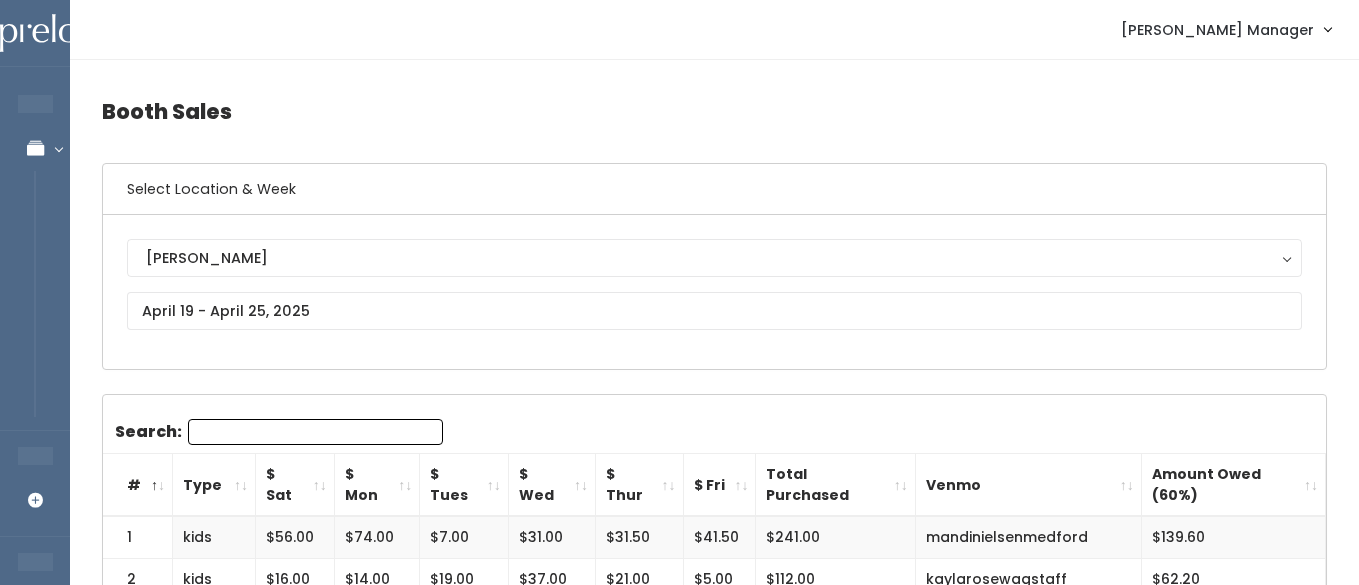 scroll, scrollTop: 0, scrollLeft: 0, axis: both 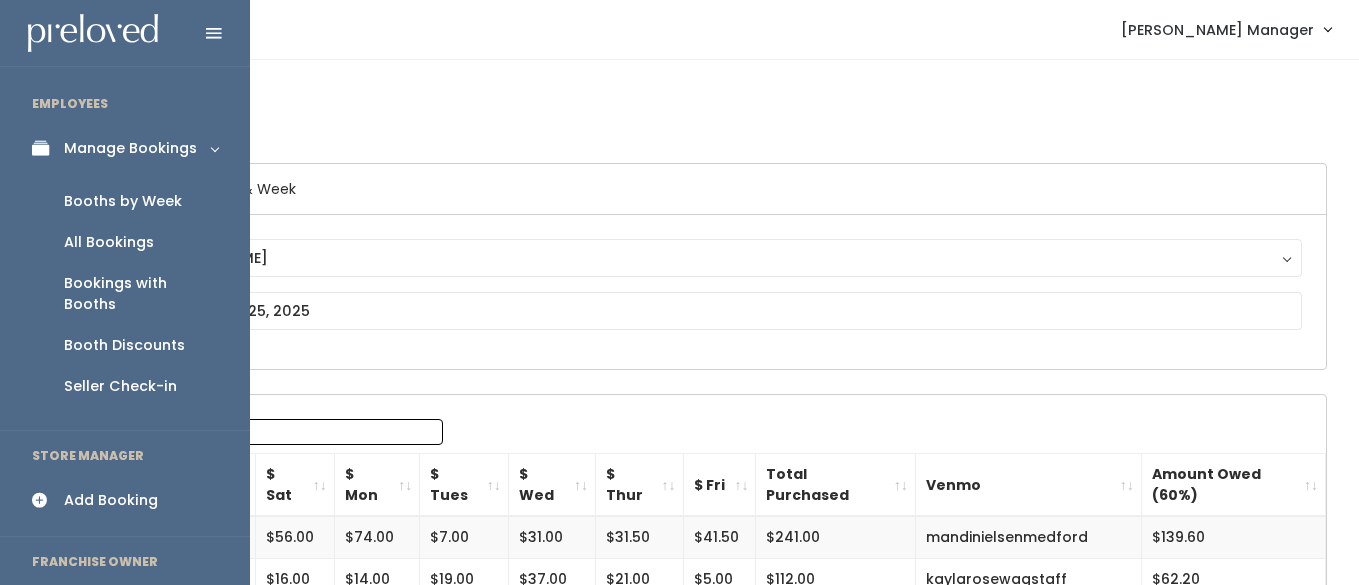click on "Booths by Week" at bounding box center [123, 201] 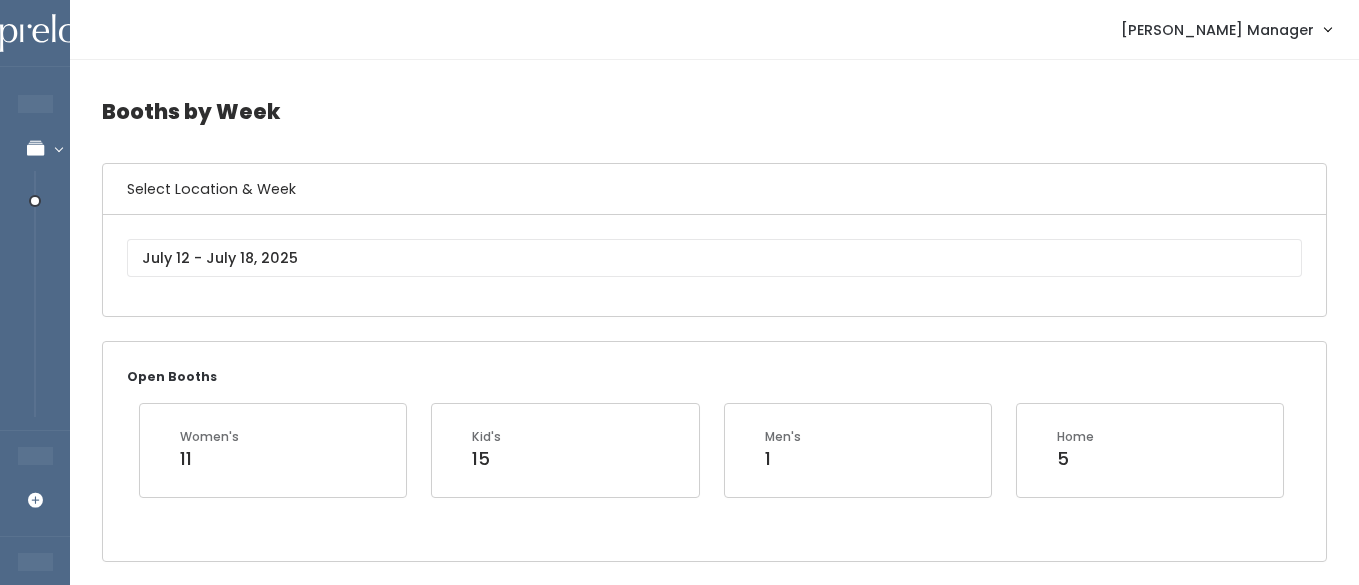 scroll, scrollTop: 0, scrollLeft: 0, axis: both 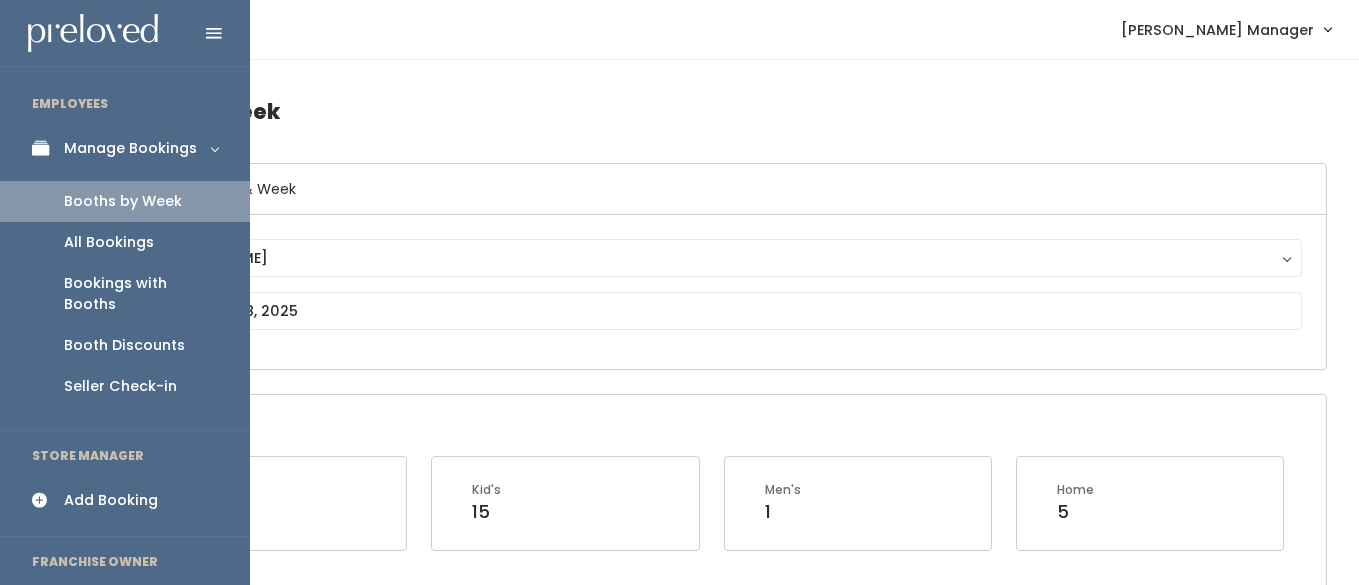 click on "Manage Bookings" at bounding box center [130, 148] 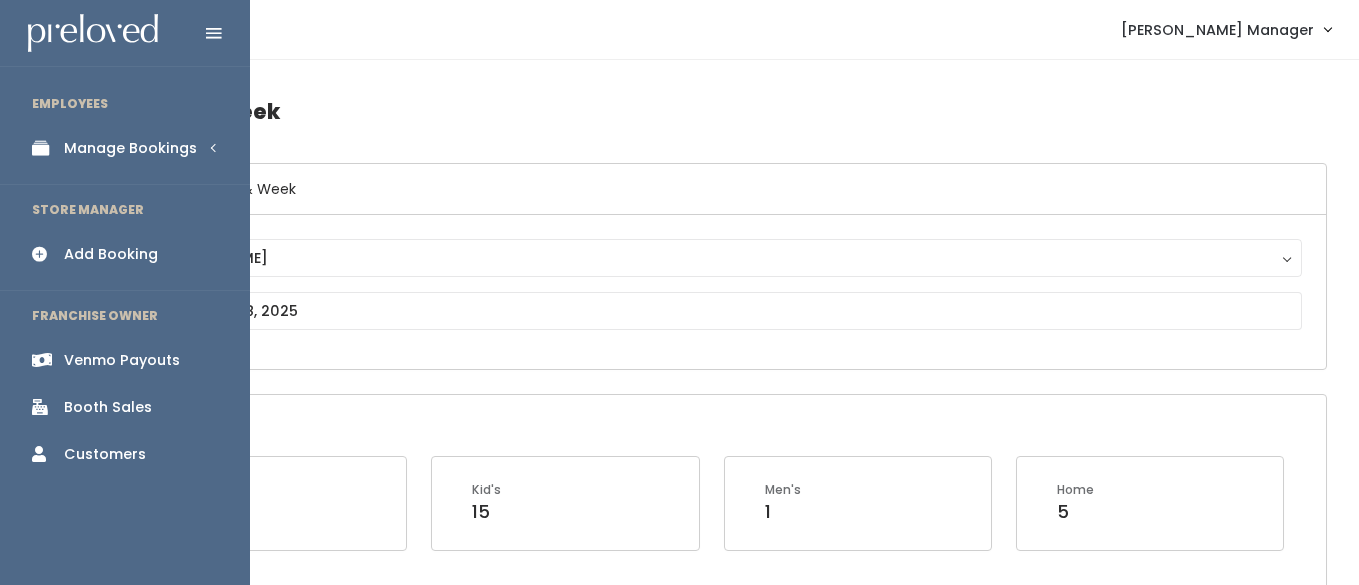 click on "Manage Bookings" at bounding box center (125, 148) 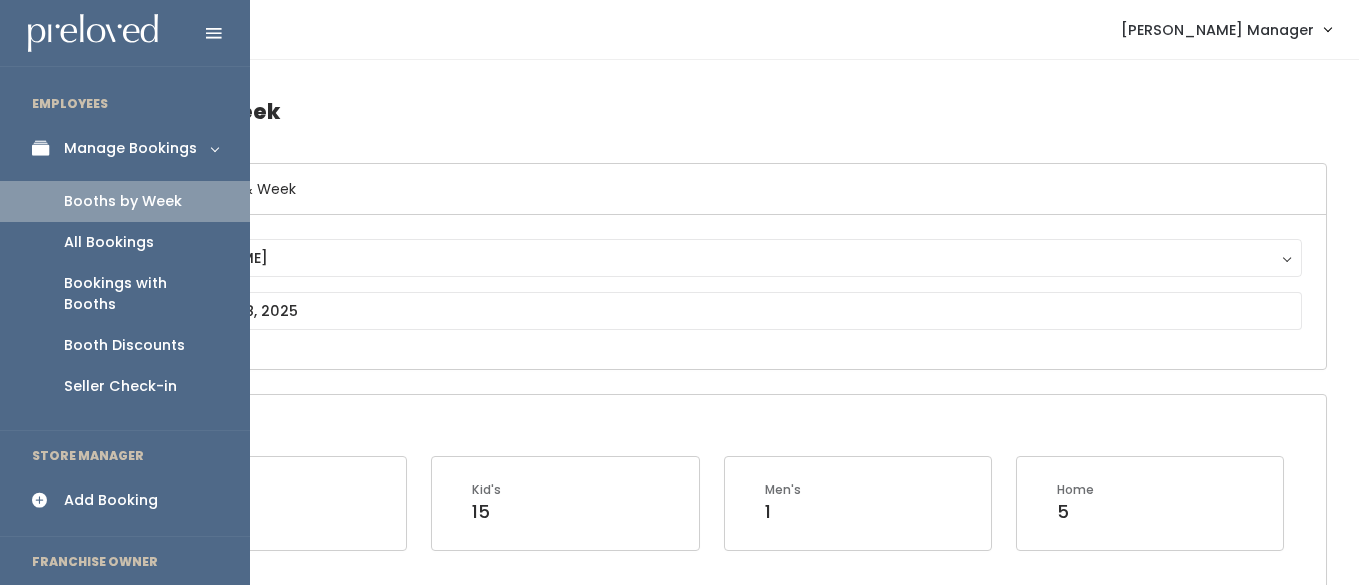 click on "All Bookings" at bounding box center (109, 242) 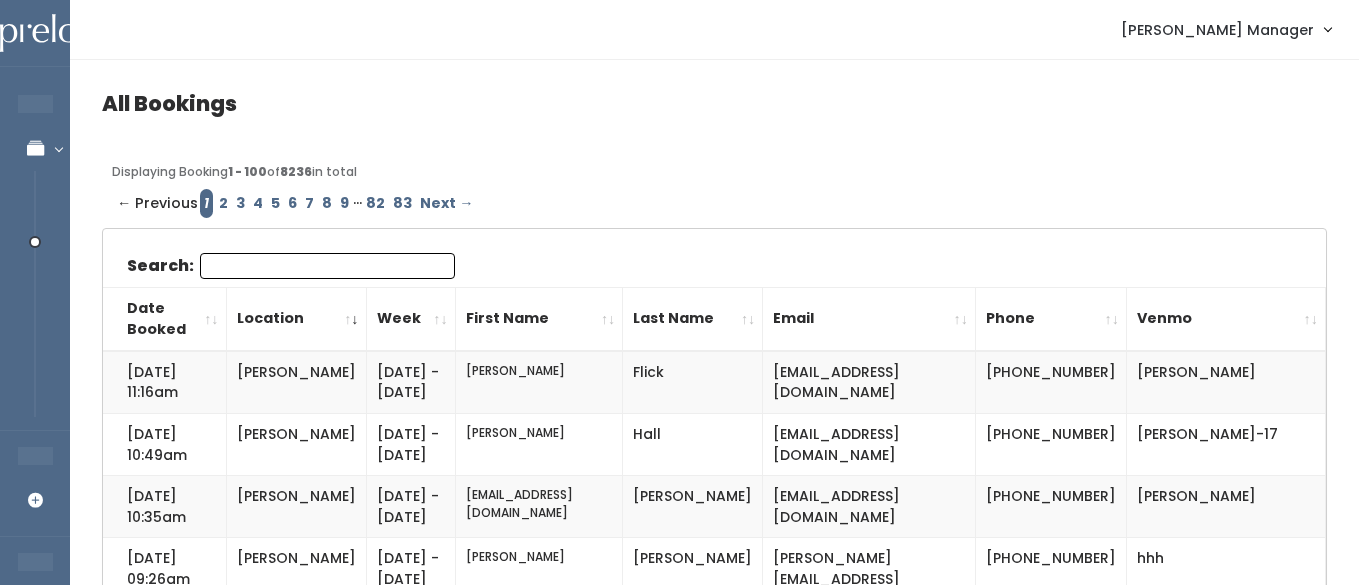 scroll, scrollTop: 0, scrollLeft: 0, axis: both 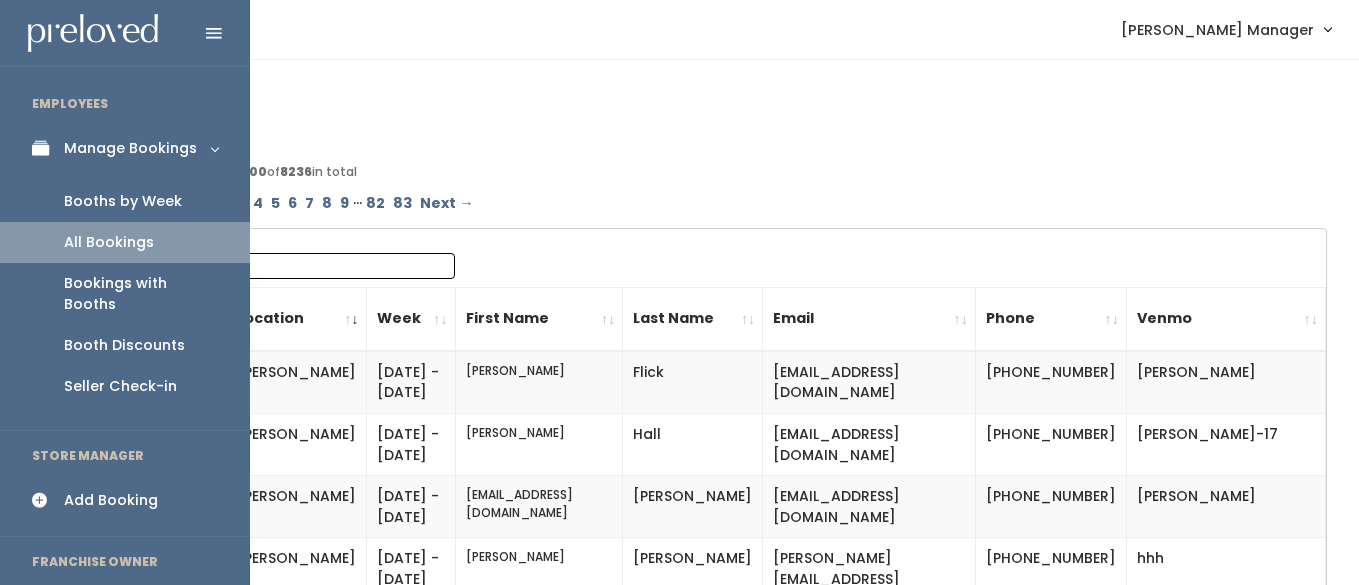 click on "Manage Bookings" at bounding box center [130, 148] 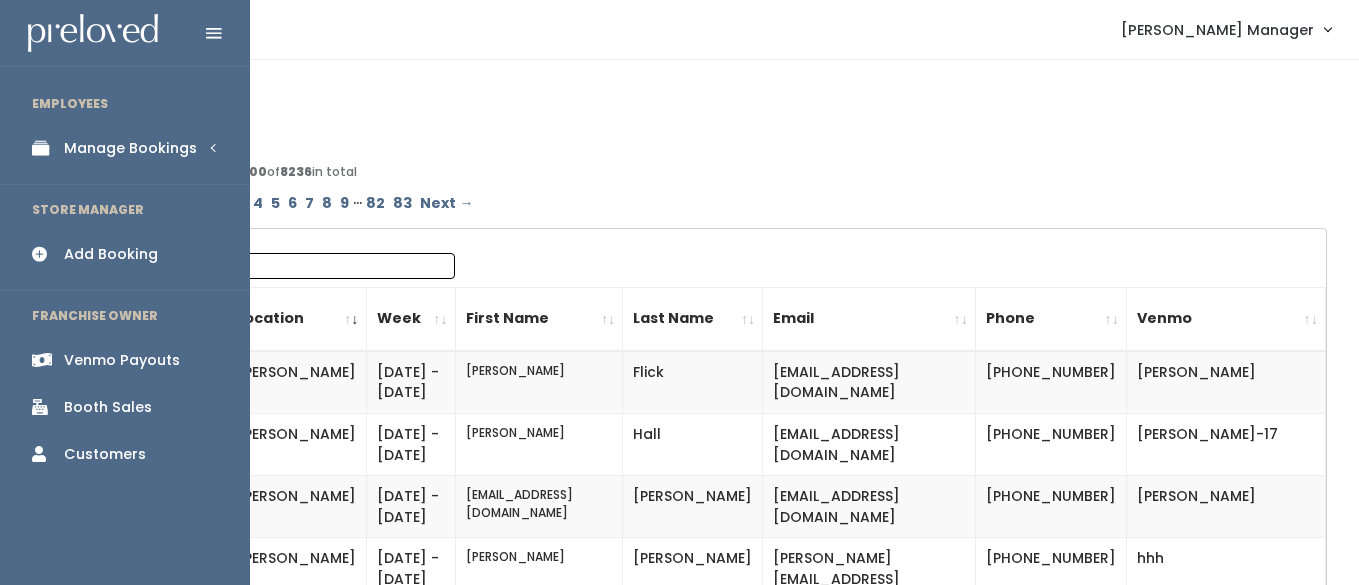 click on "Manage Bookings" at bounding box center (130, 148) 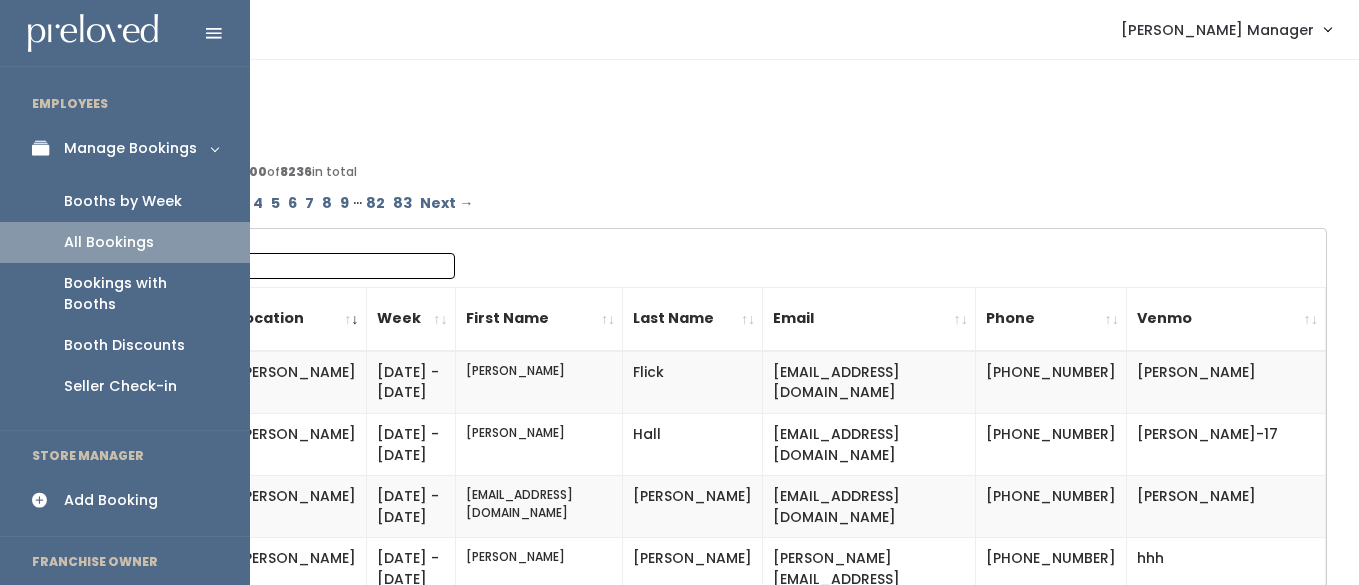 click on "Booths by Week" at bounding box center (123, 201) 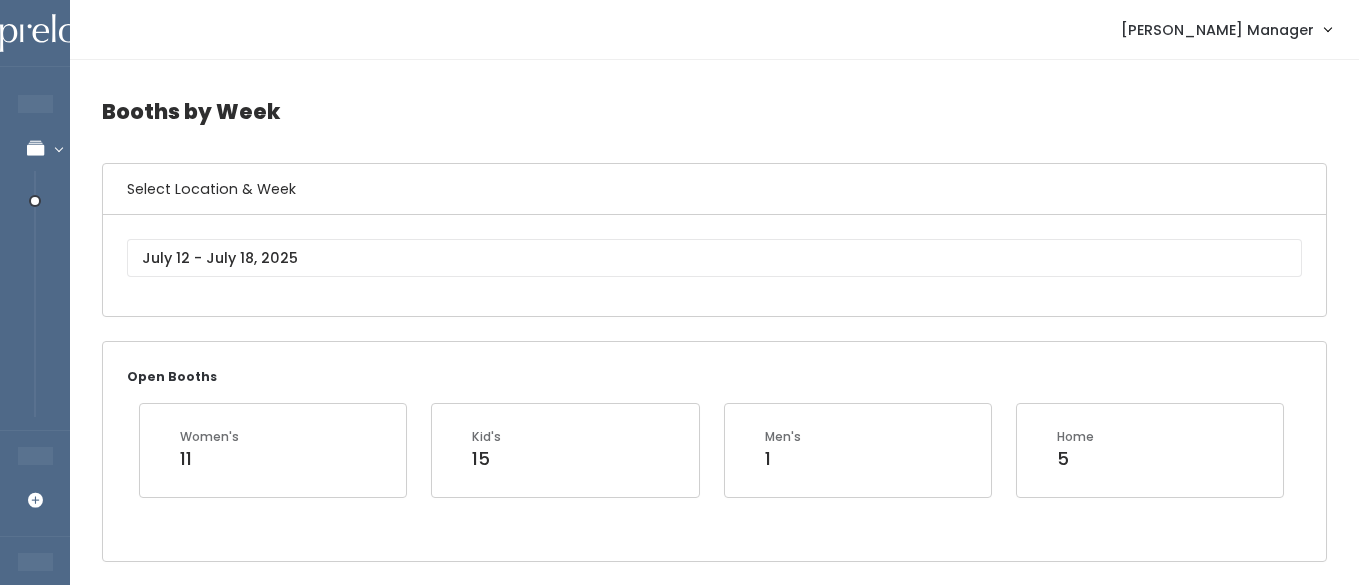 scroll, scrollTop: 0, scrollLeft: 0, axis: both 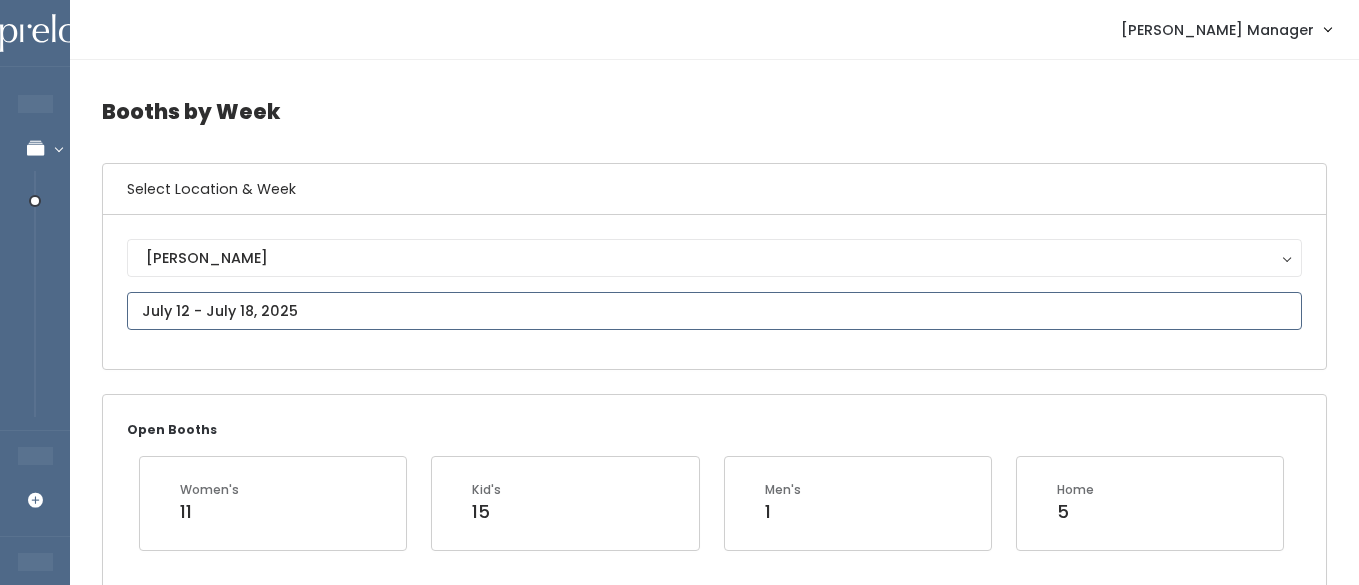 click at bounding box center (714, 311) 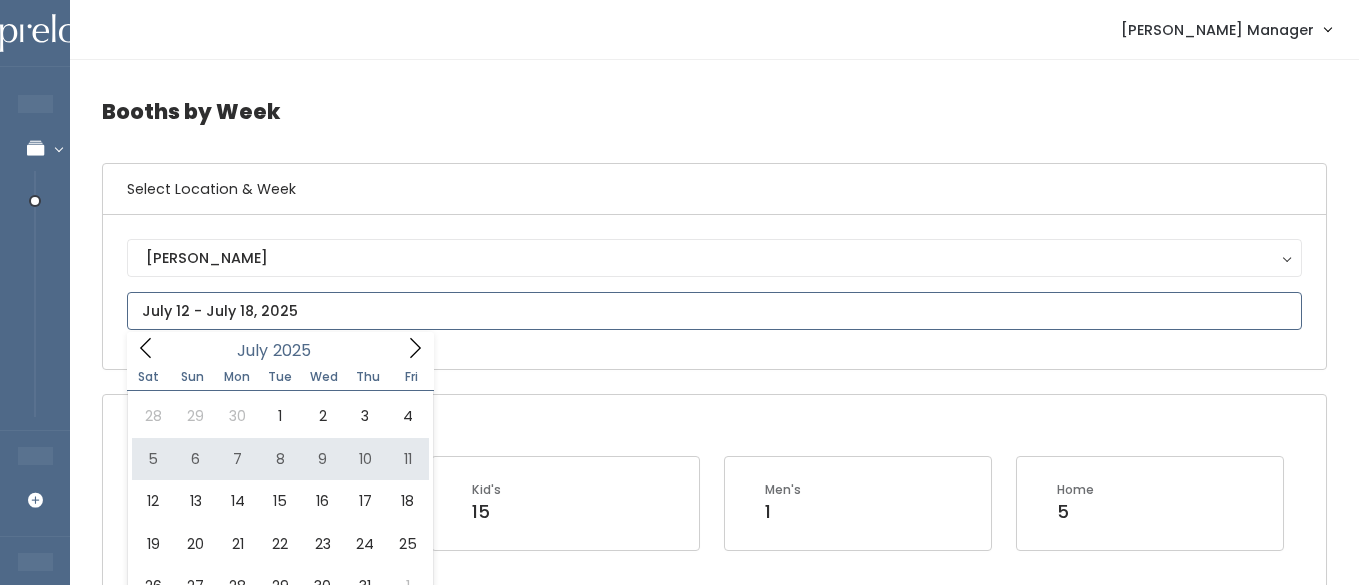 type on "July 5 to July 11" 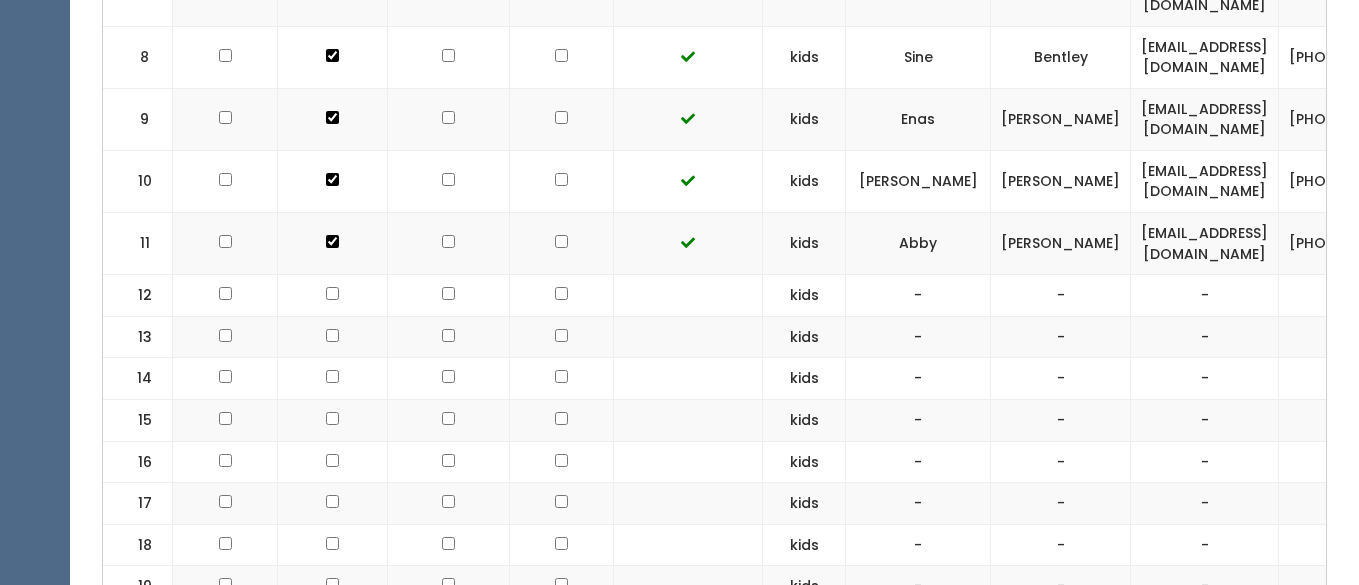 scroll, scrollTop: 1297, scrollLeft: 0, axis: vertical 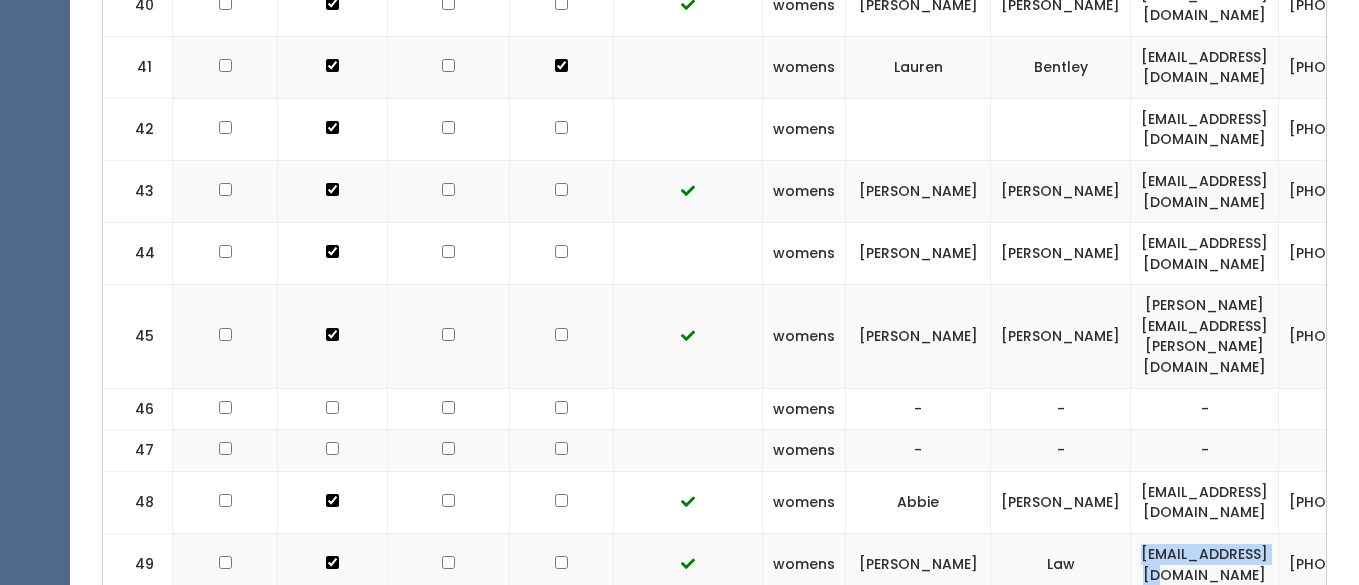 drag, startPoint x: 1211, startPoint y: 379, endPoint x: 1052, endPoint y: 382, distance: 159.0283 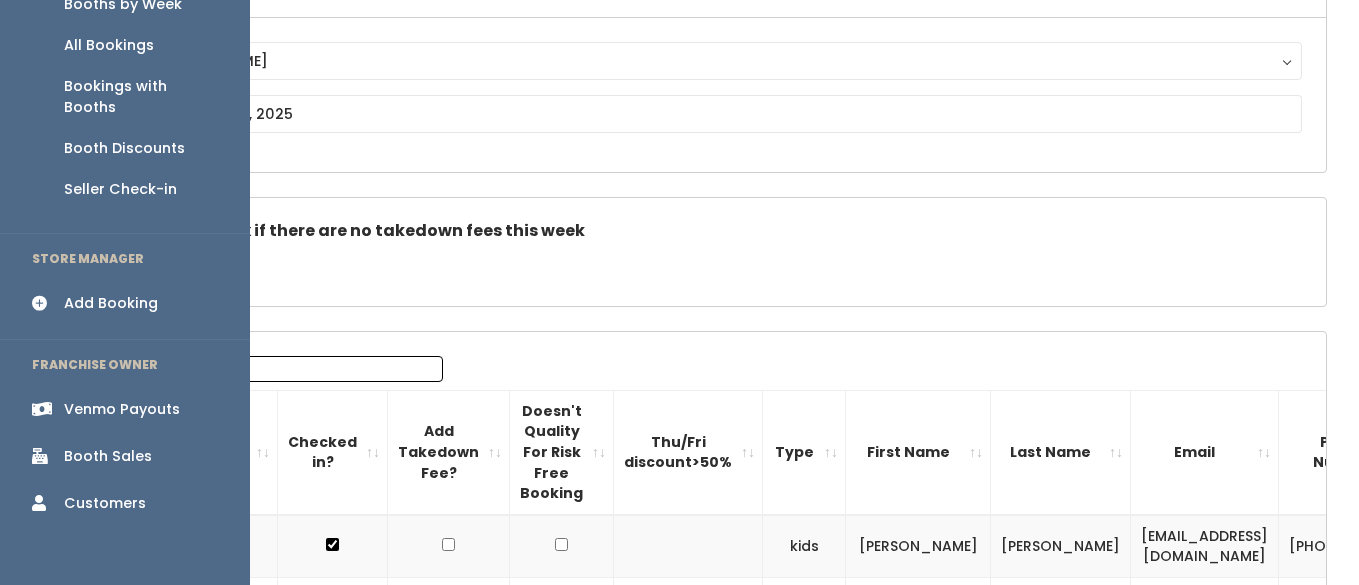 scroll, scrollTop: 0, scrollLeft: 0, axis: both 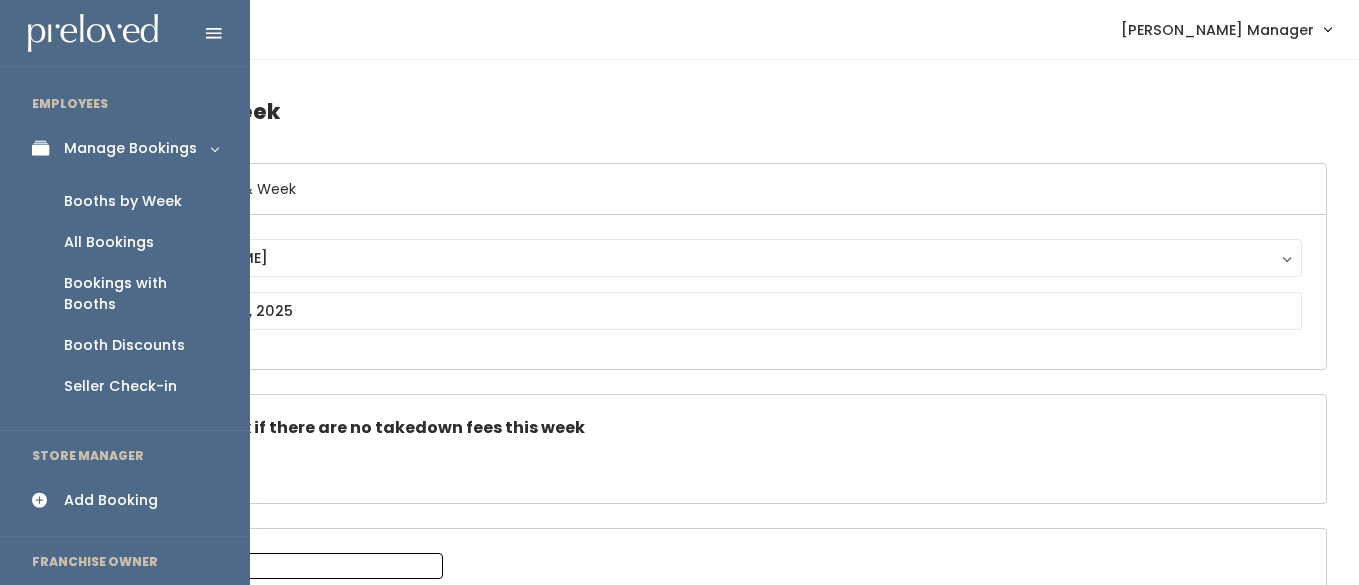 click on "Add Booking" at bounding box center (111, 500) 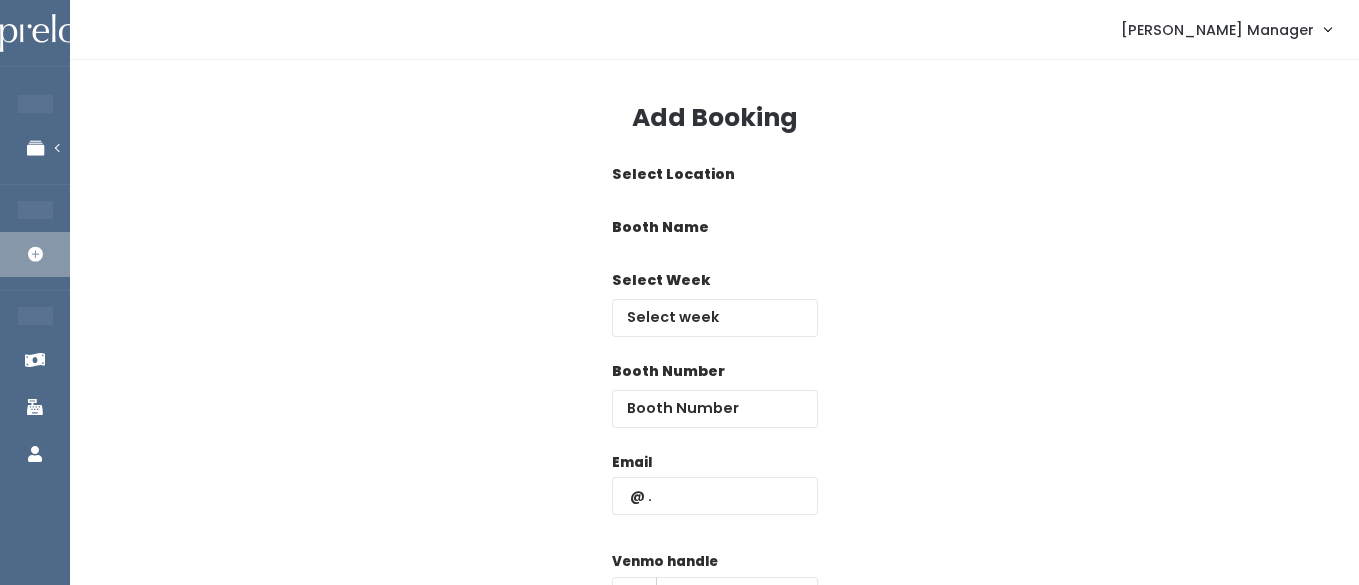 scroll, scrollTop: 0, scrollLeft: 0, axis: both 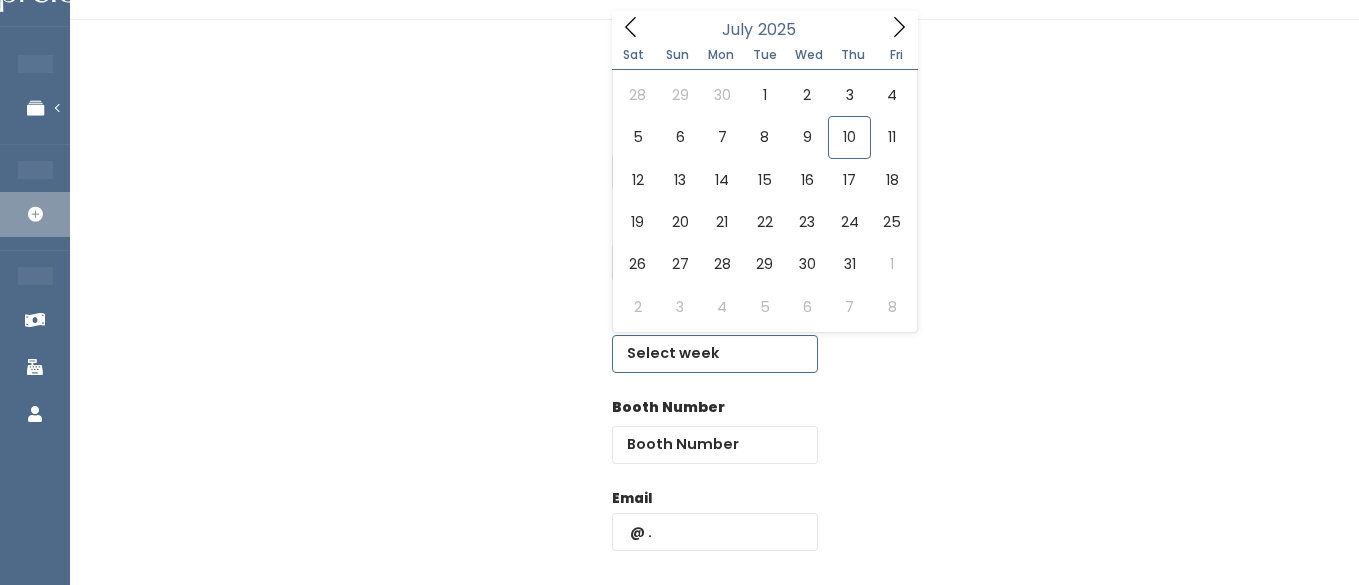 click at bounding box center (715, 354) 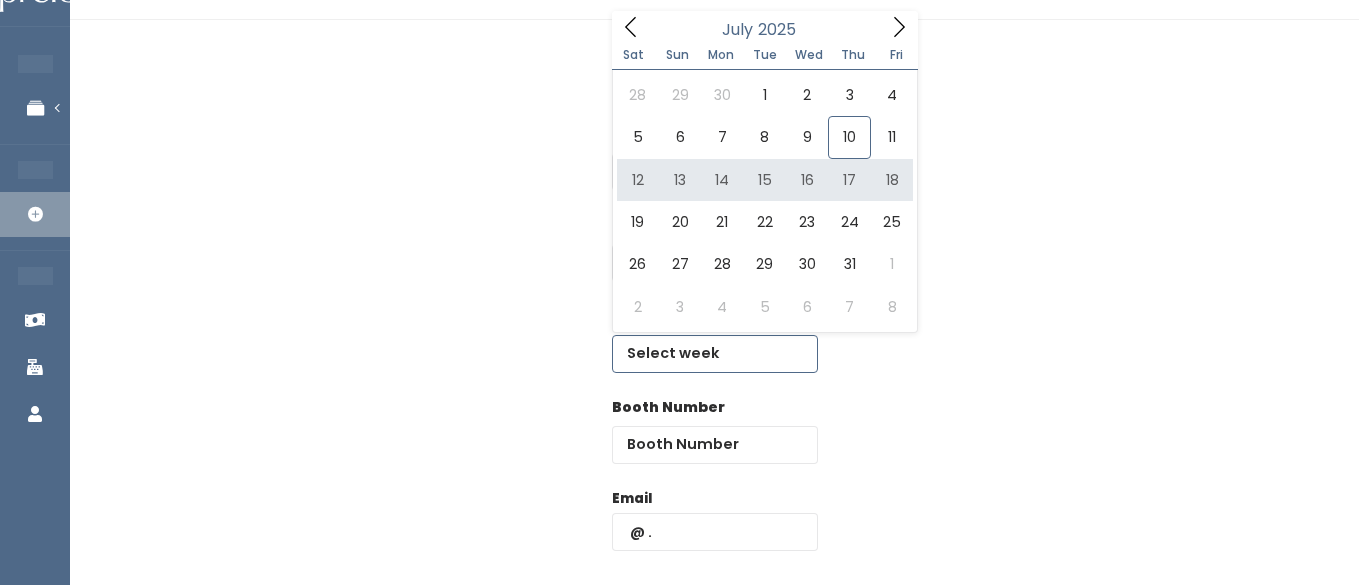 type on "[DATE] to [DATE]" 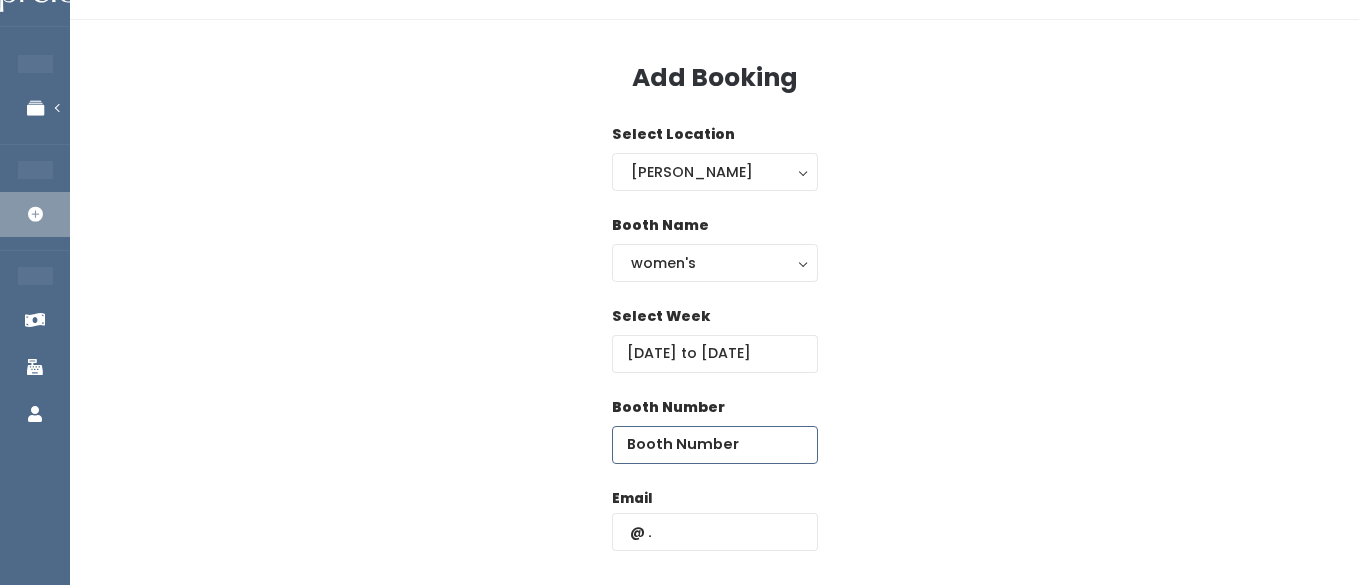 click at bounding box center (715, 445) 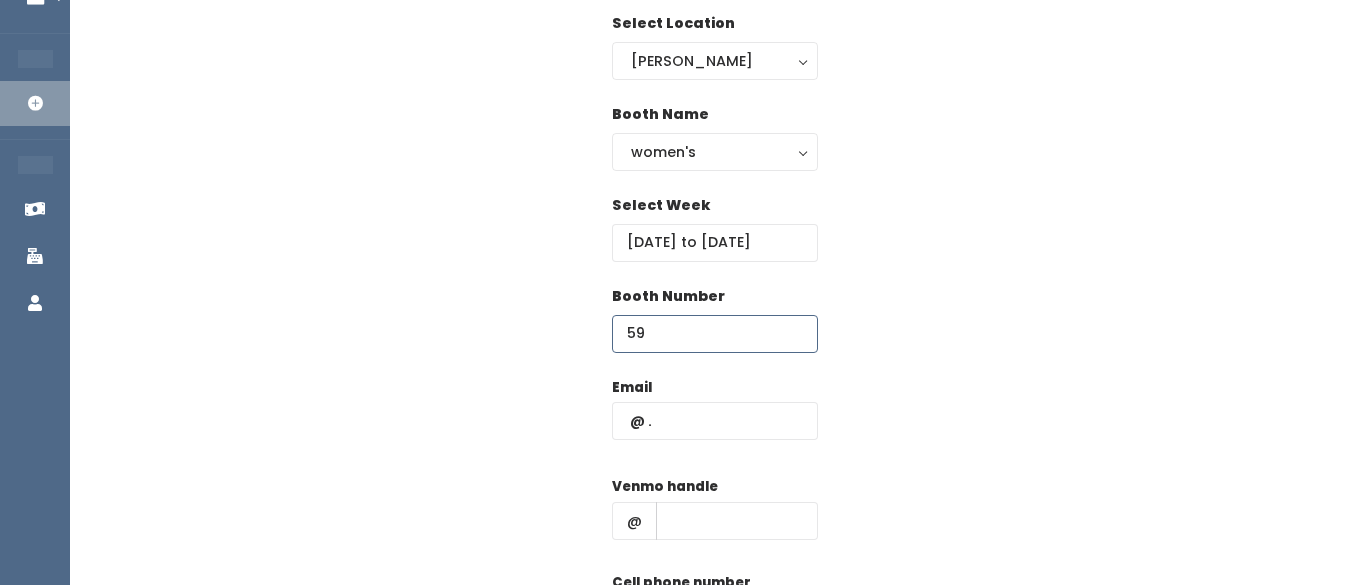 scroll, scrollTop: 186, scrollLeft: 0, axis: vertical 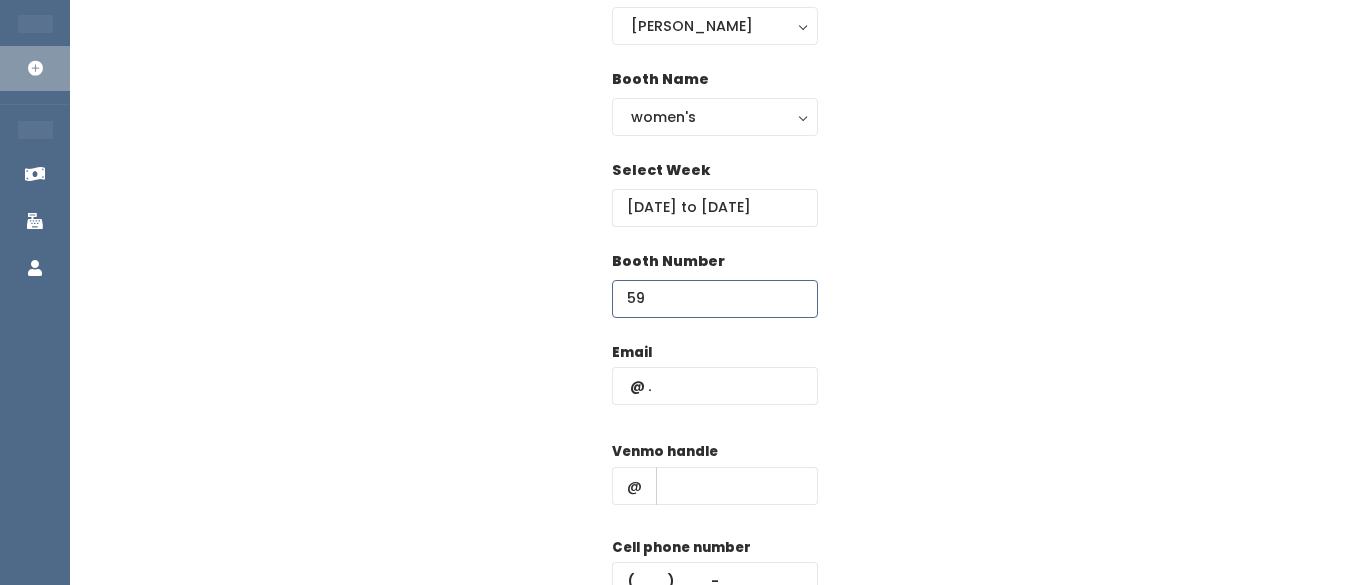 type on "59" 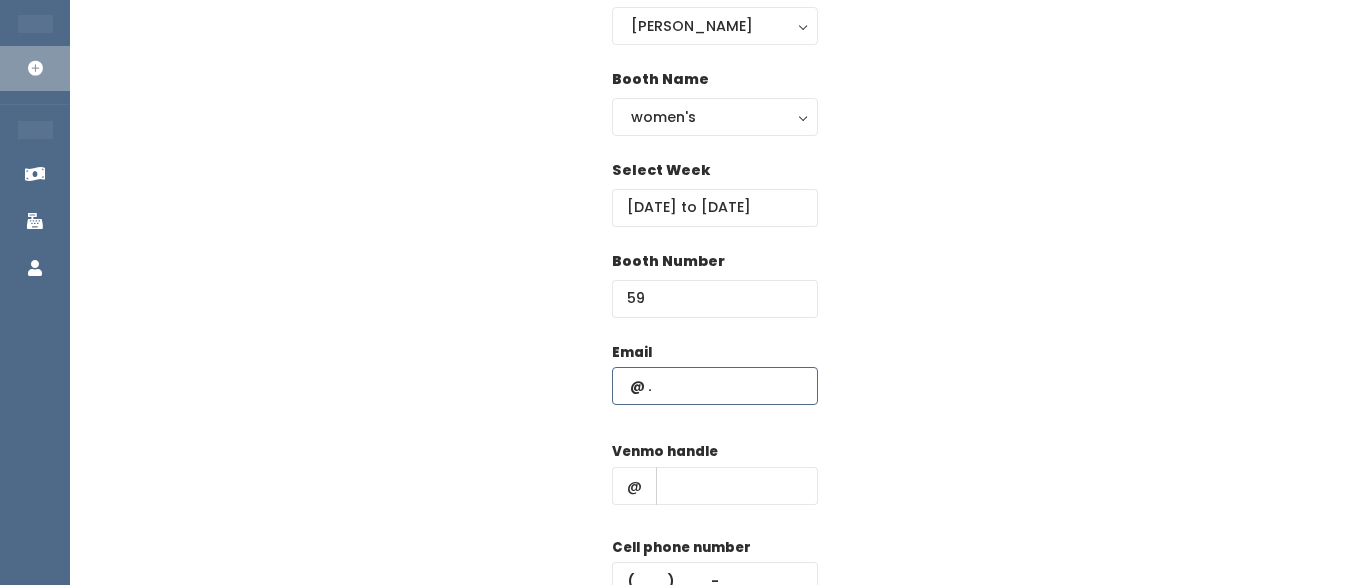 click at bounding box center [715, 386] 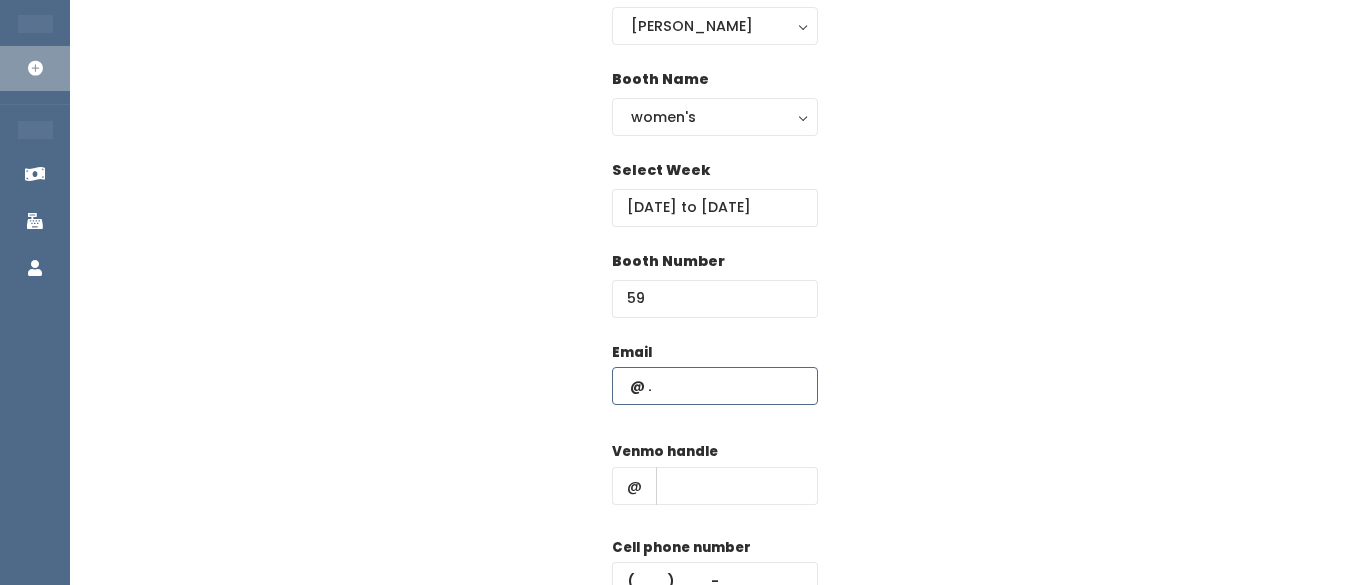paste on "[EMAIL_ADDRESS][DOMAIN_NAME]" 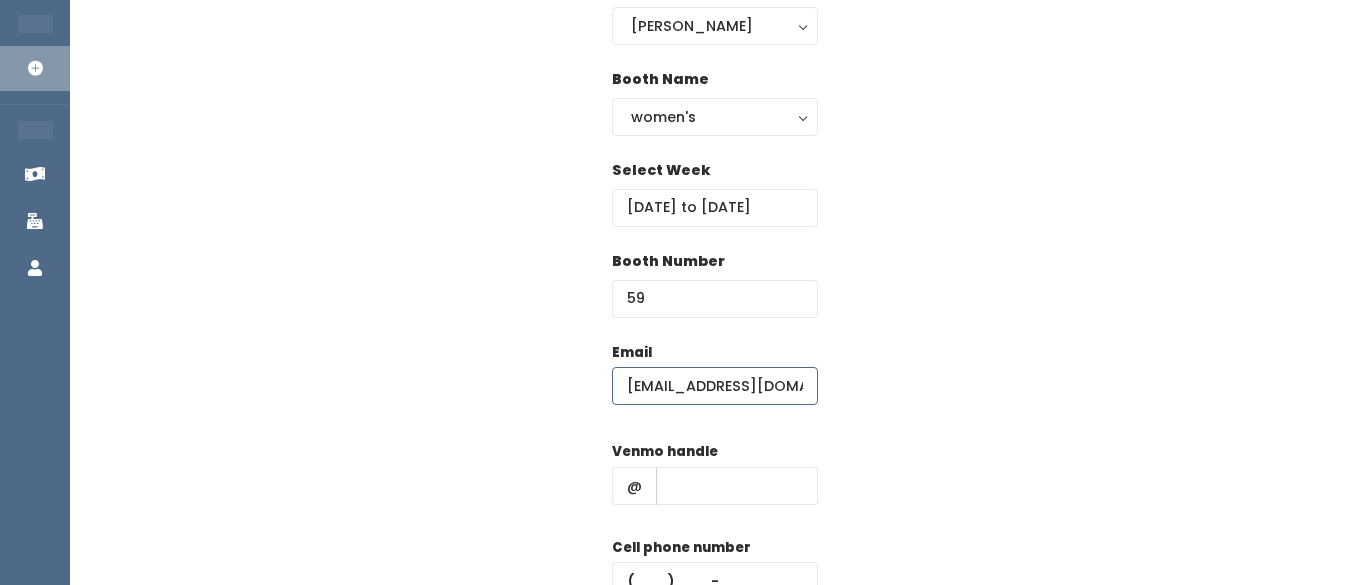 type on "[EMAIL_ADDRESS][DOMAIN_NAME]" 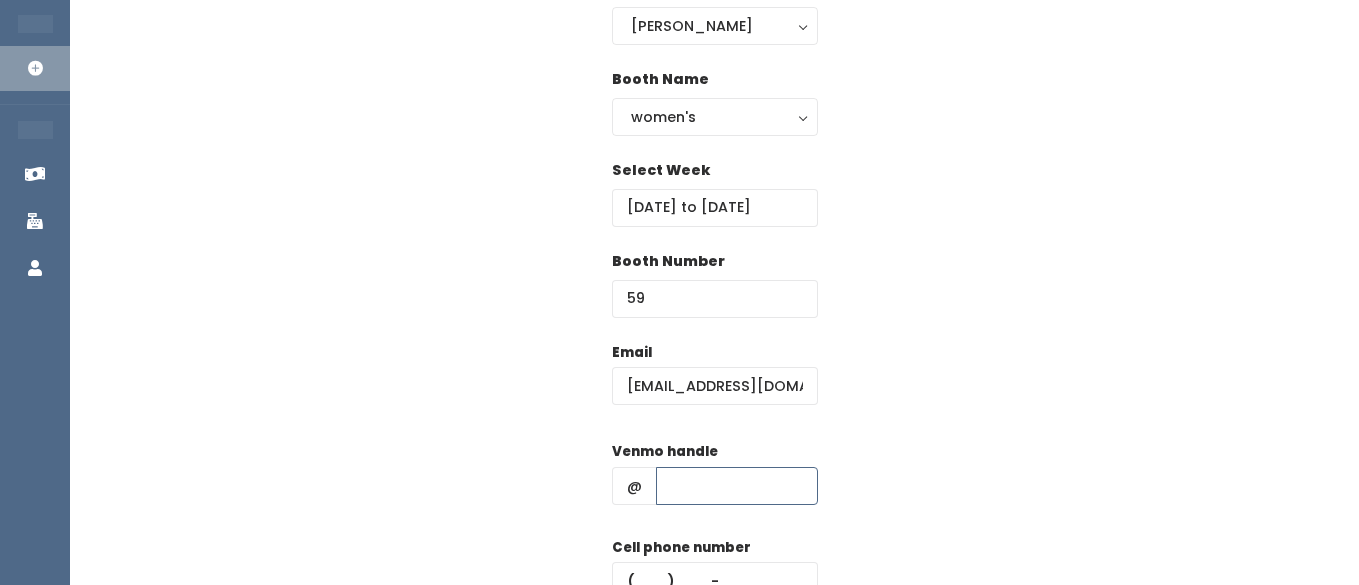 click at bounding box center [737, 486] 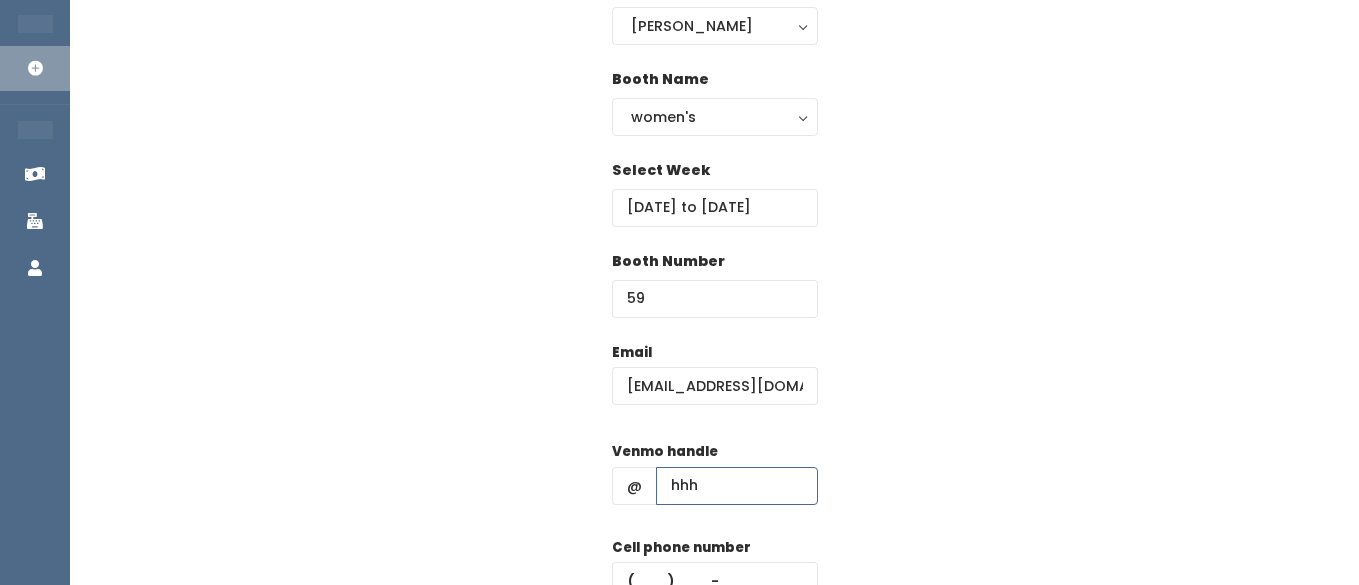 type on "hhh" 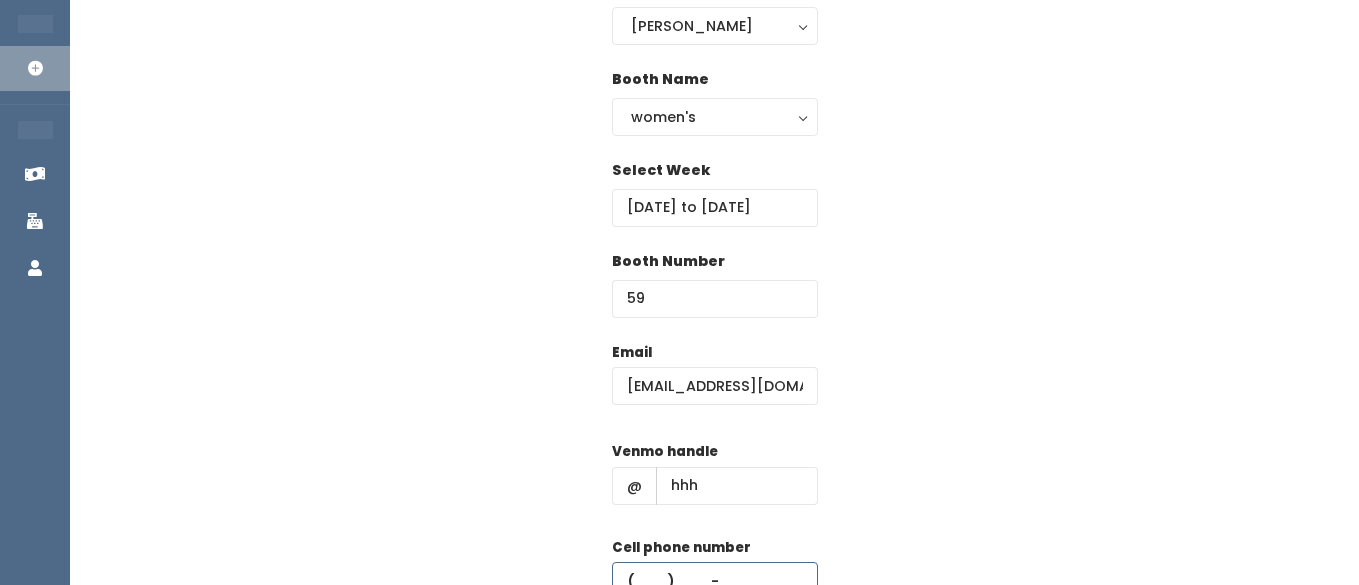 click at bounding box center [715, 581] 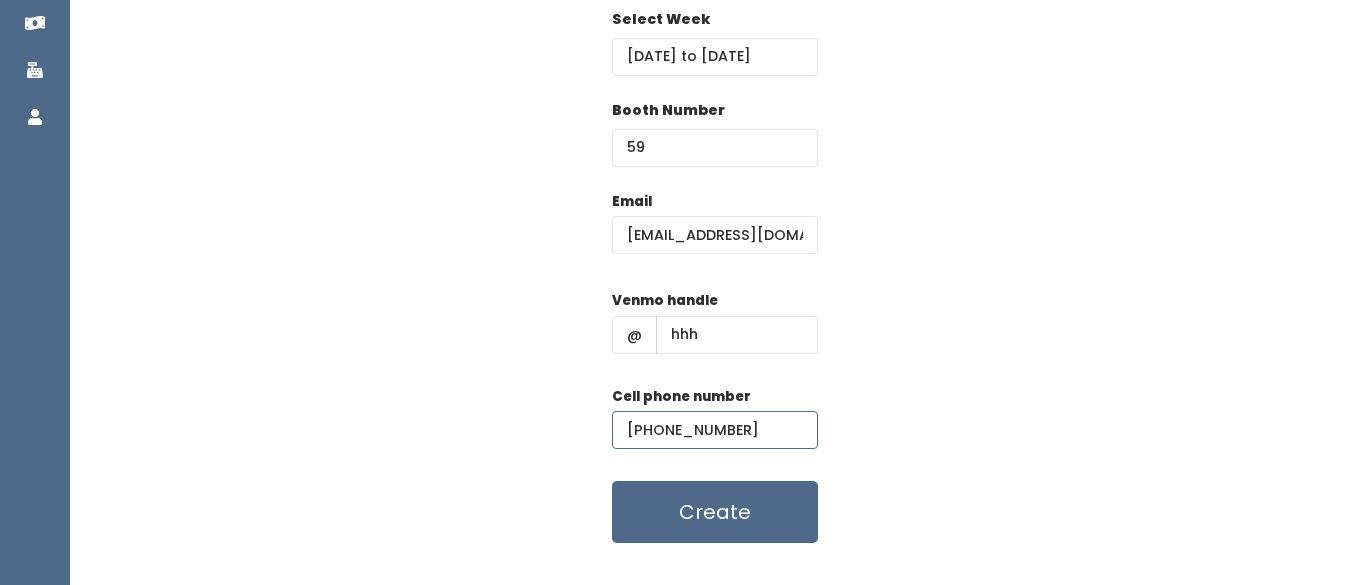 scroll, scrollTop: 372, scrollLeft: 0, axis: vertical 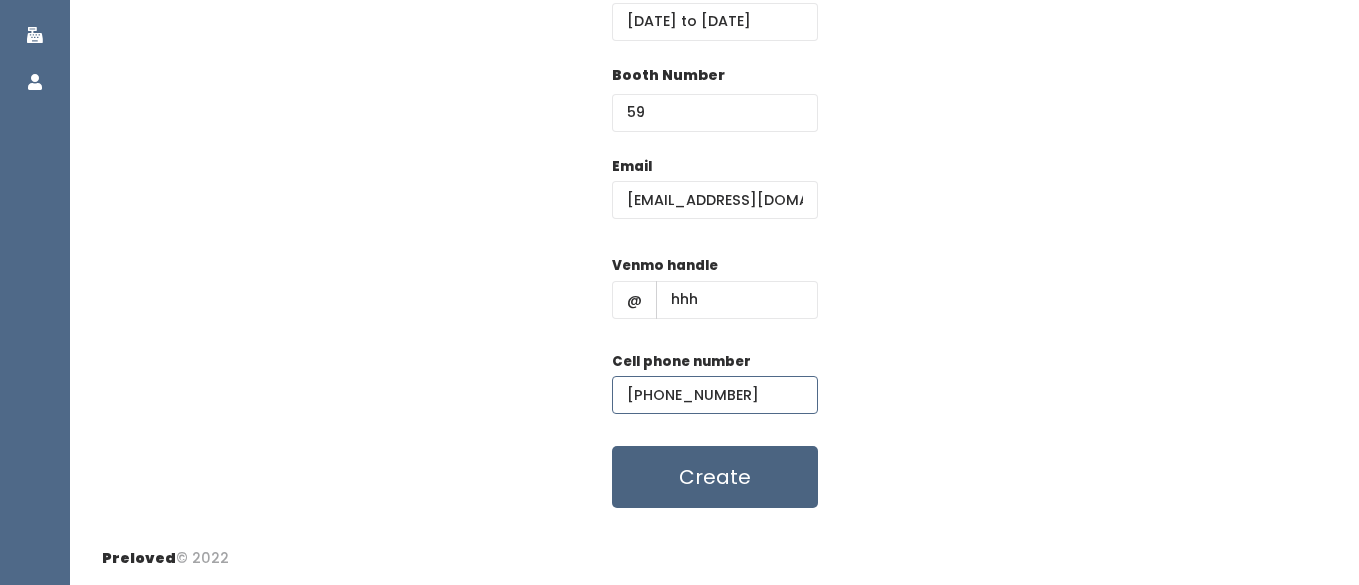 type on "(555) 555-5555" 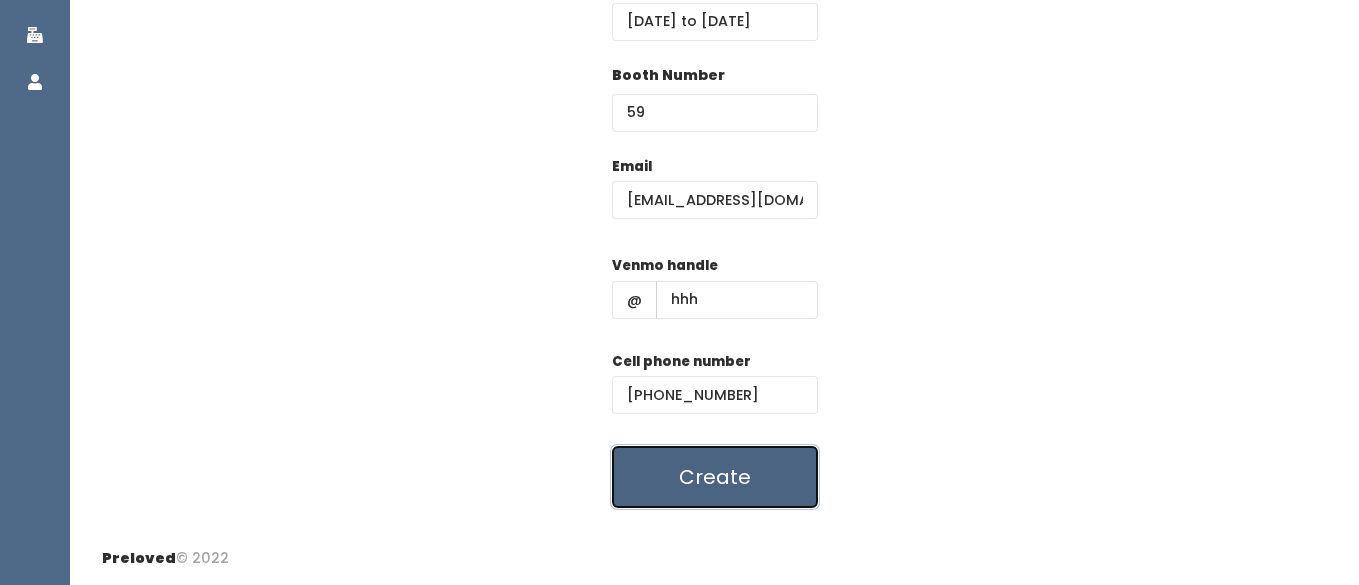 click on "Create" at bounding box center (715, 477) 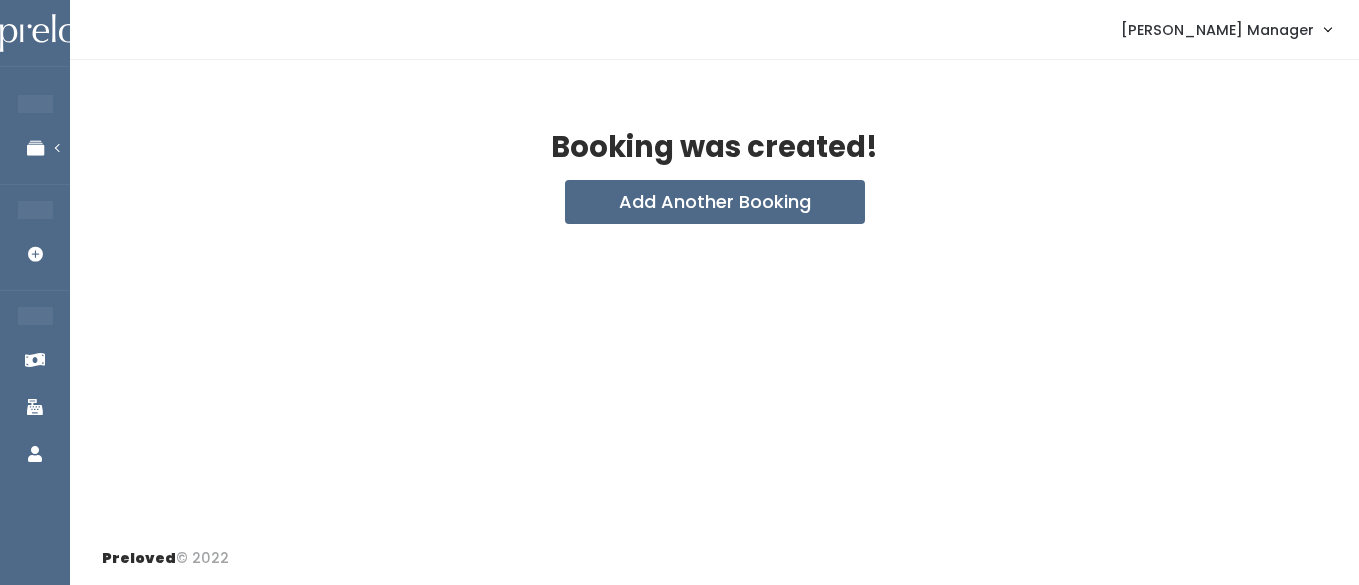scroll, scrollTop: 0, scrollLeft: 0, axis: both 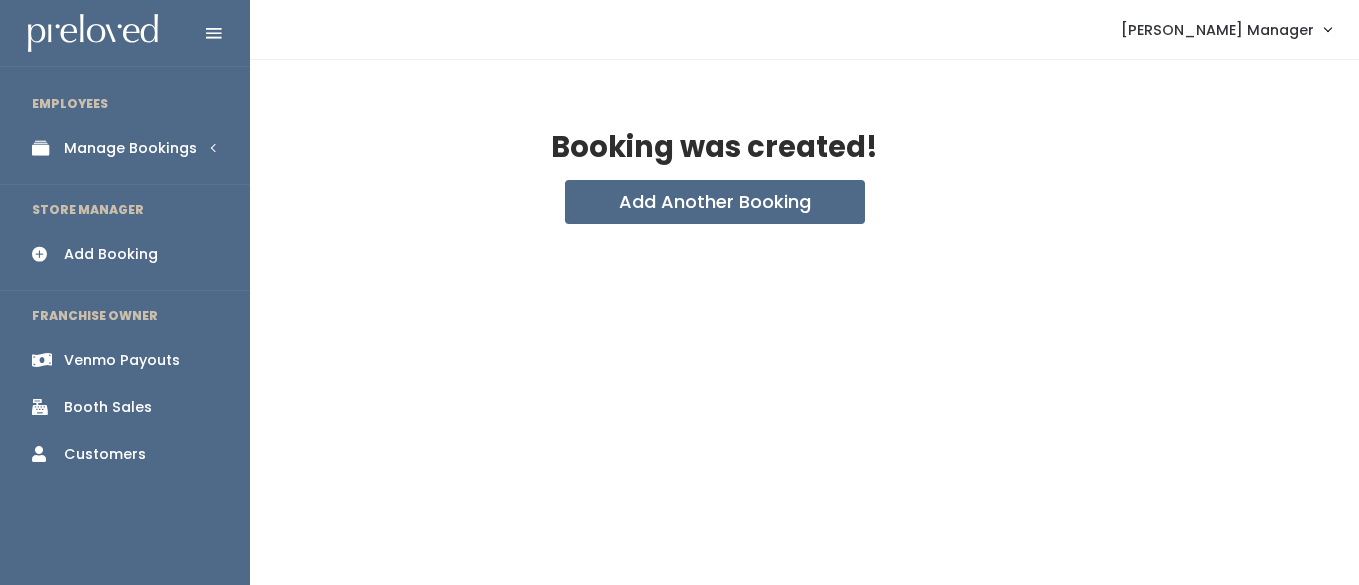 click on "Manage Bookings" at bounding box center (130, 148) 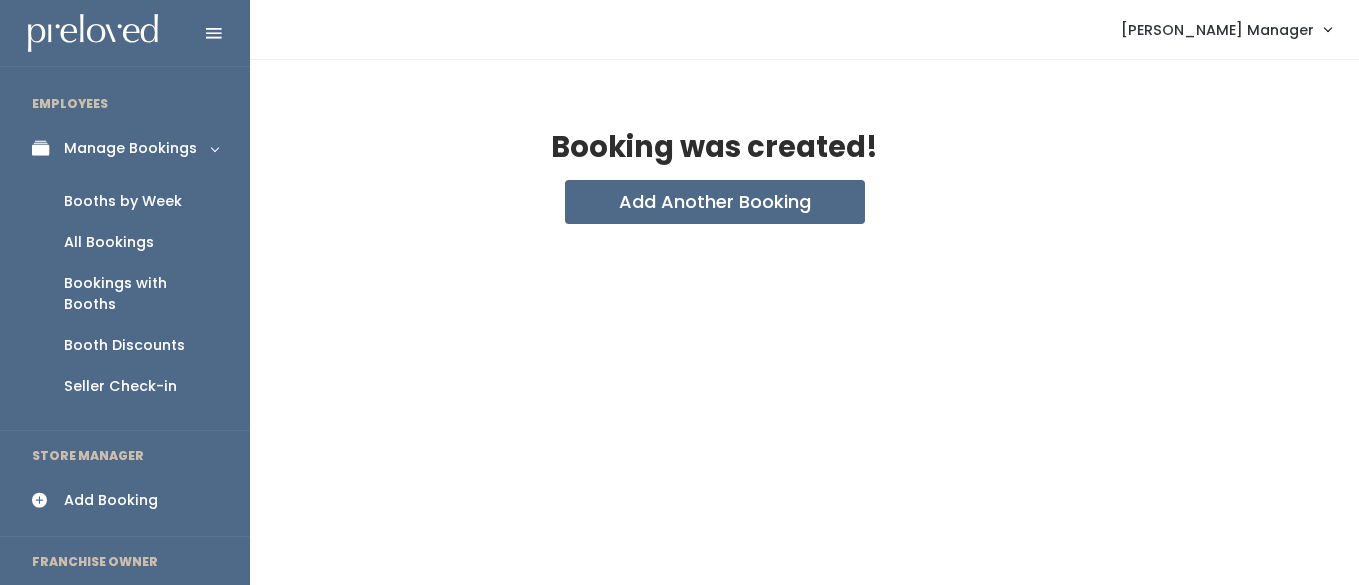 click on "Booths by Week" at bounding box center (123, 201) 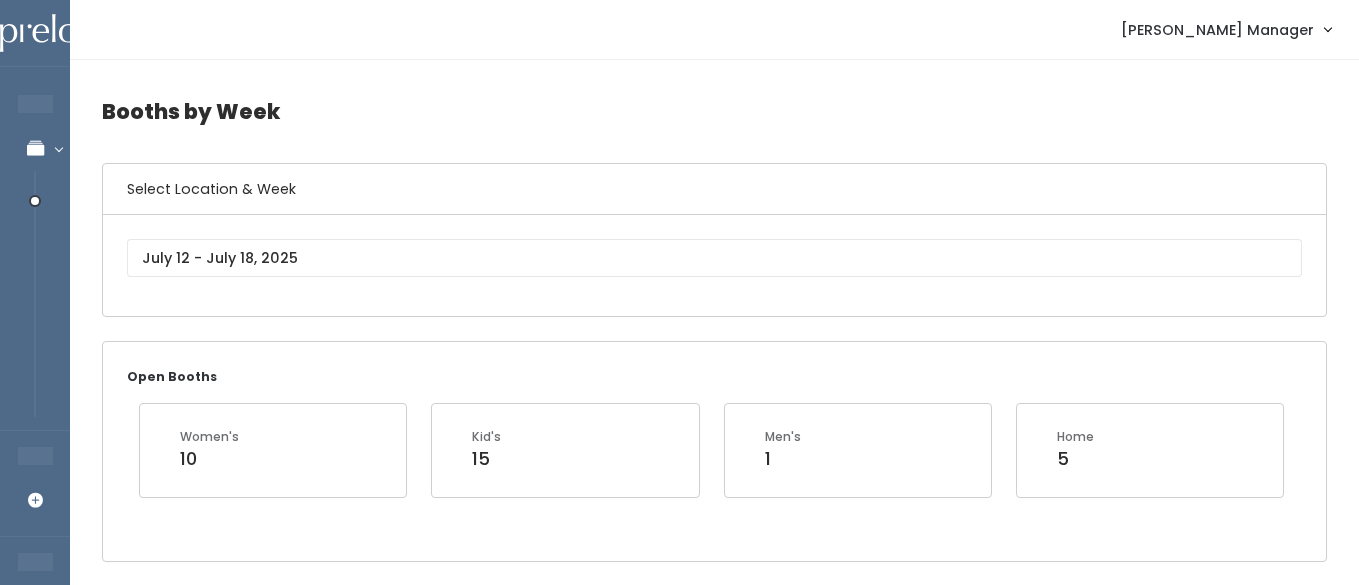 scroll, scrollTop: 0, scrollLeft: 0, axis: both 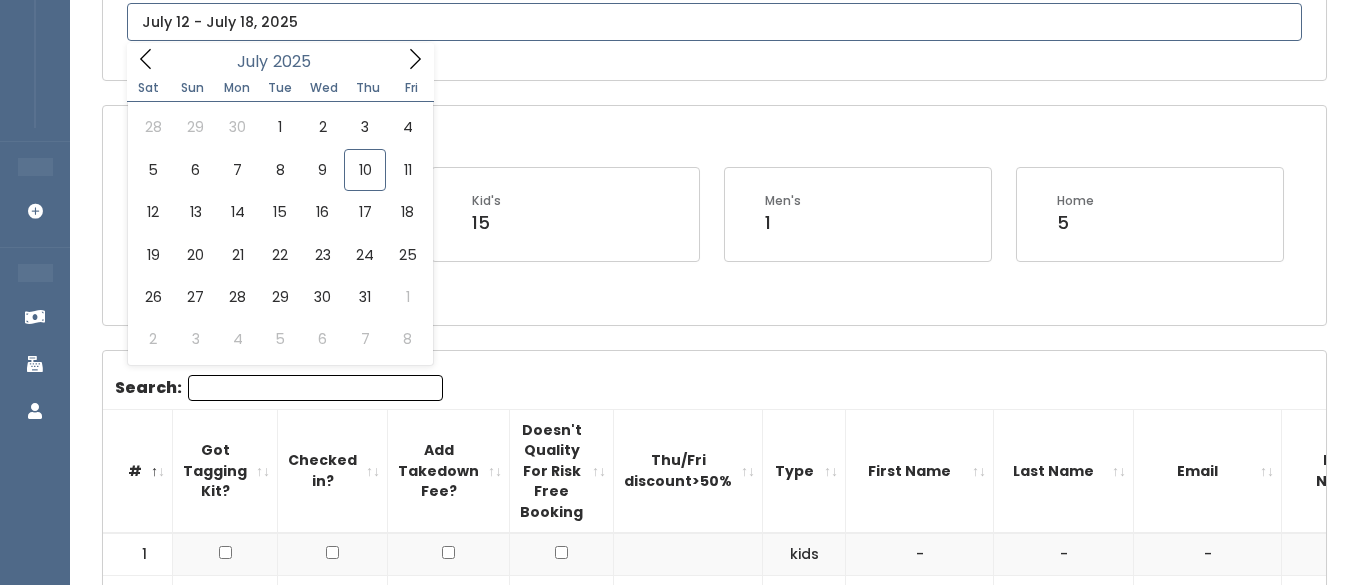 click at bounding box center (714, 22) 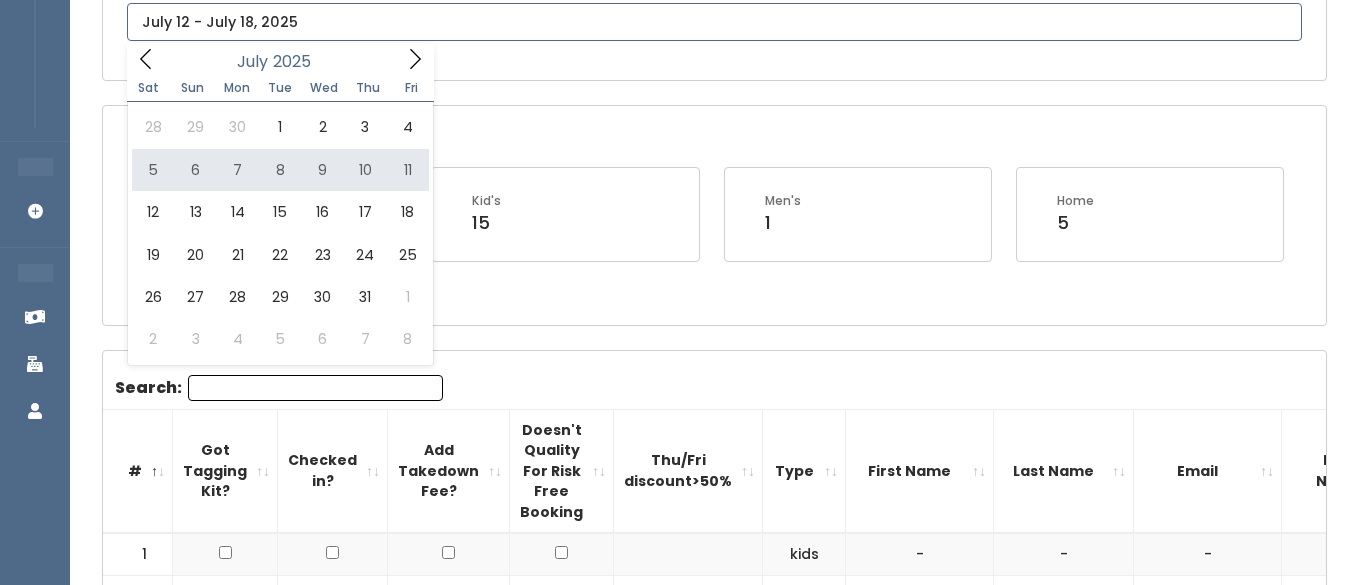 type on "[DATE] to [DATE]" 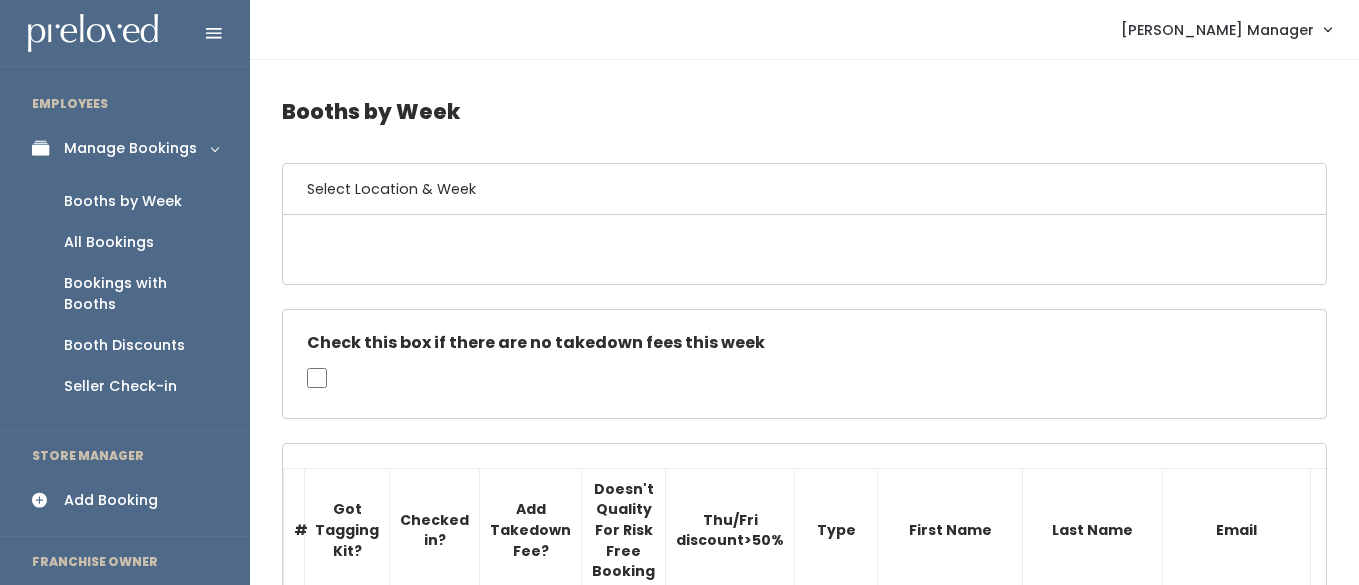scroll, scrollTop: 0, scrollLeft: 0, axis: both 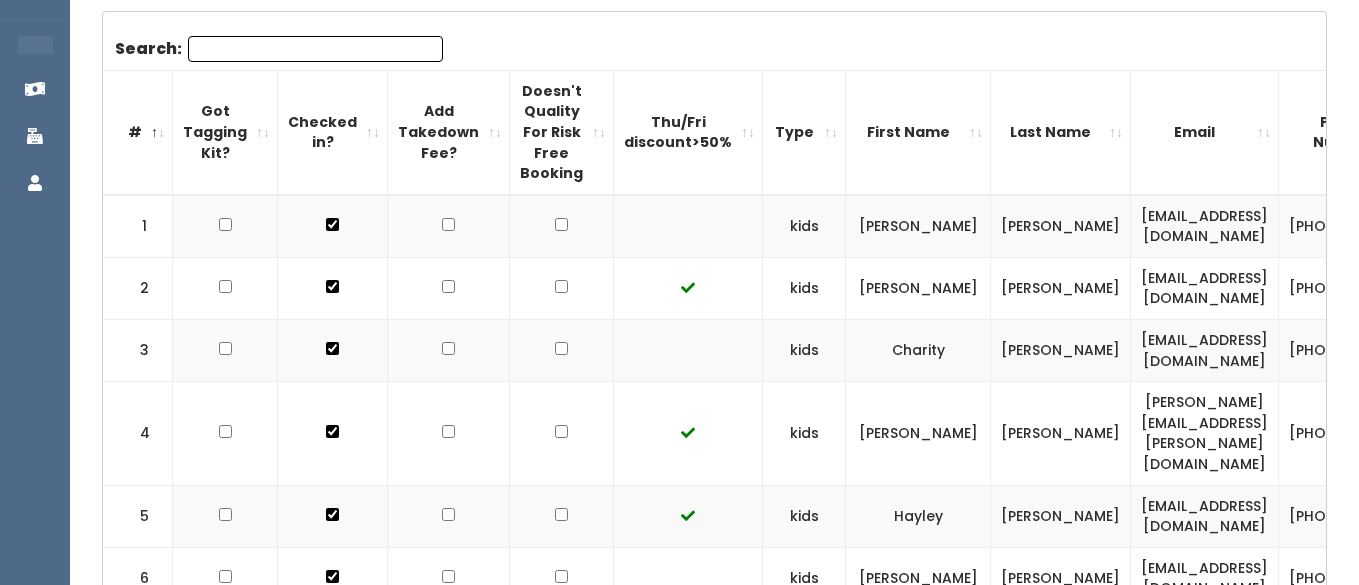 click at bounding box center (561, 224) 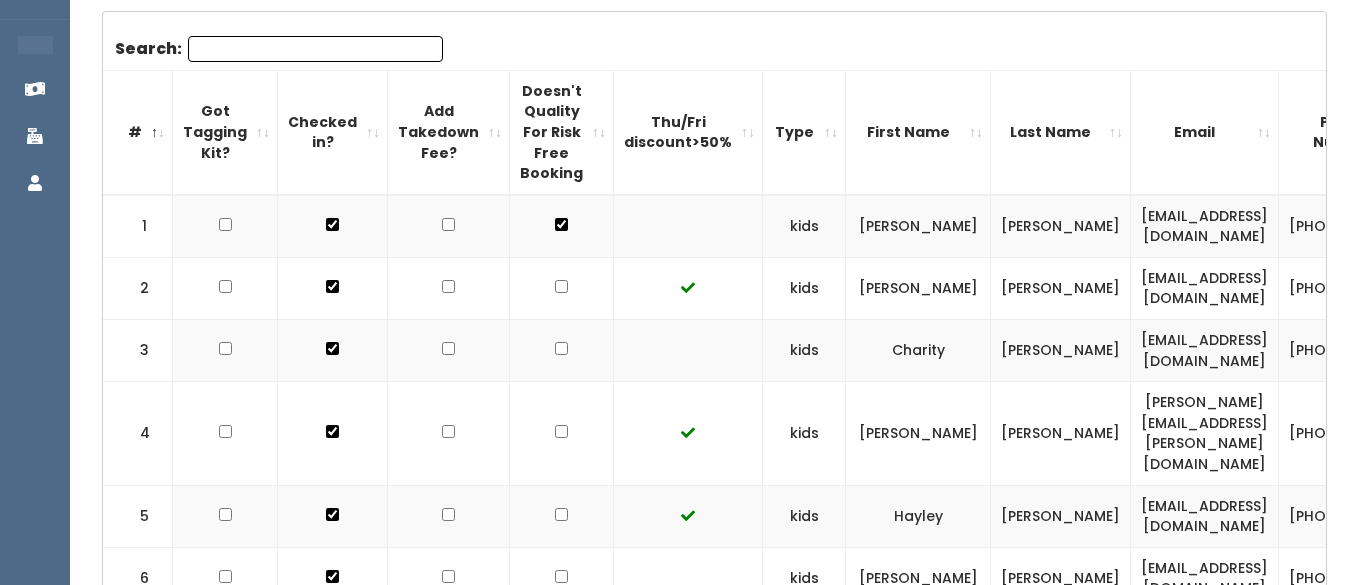 click at bounding box center (561, 224) 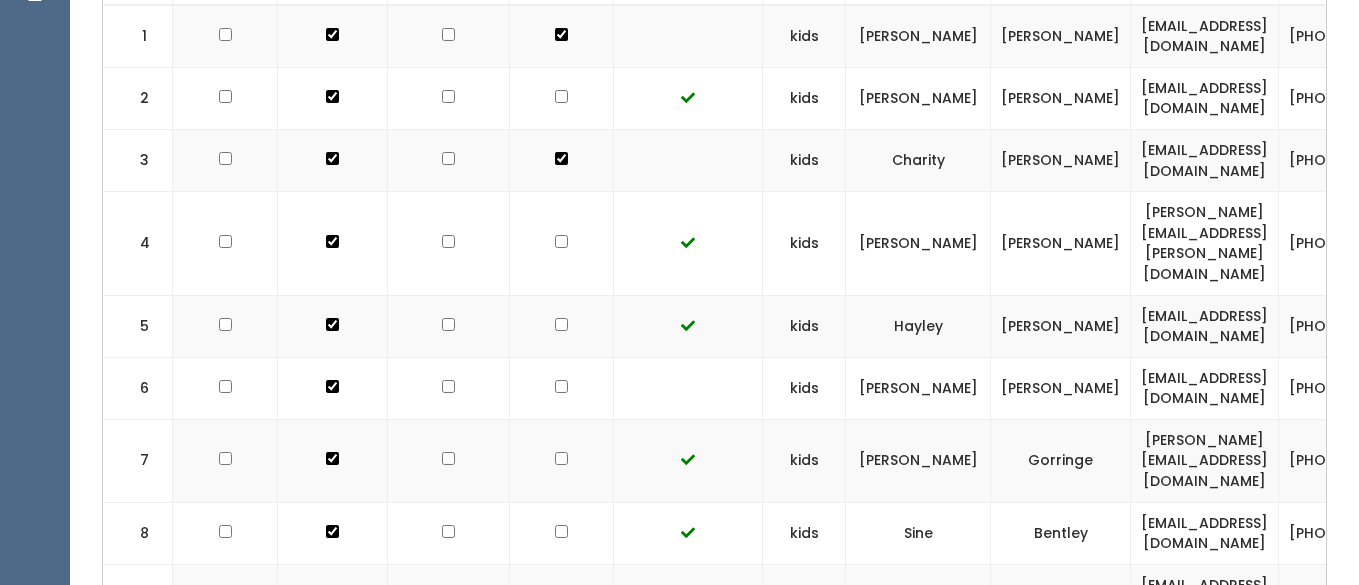 scroll, scrollTop: 731, scrollLeft: 0, axis: vertical 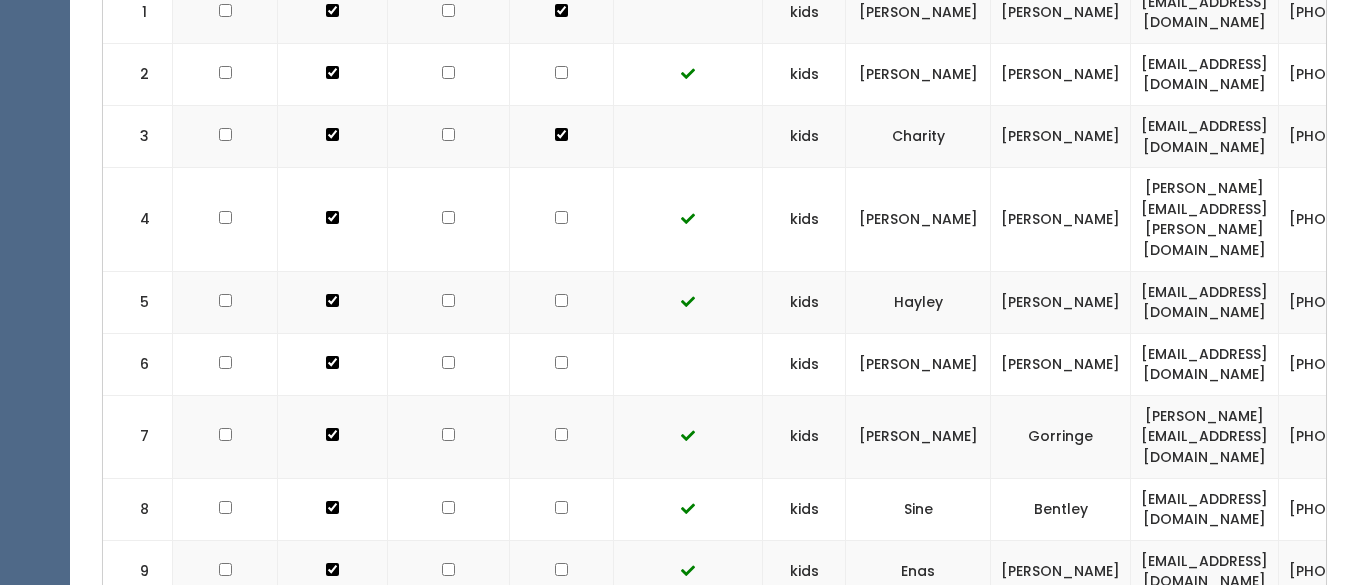 click at bounding box center (561, 72) 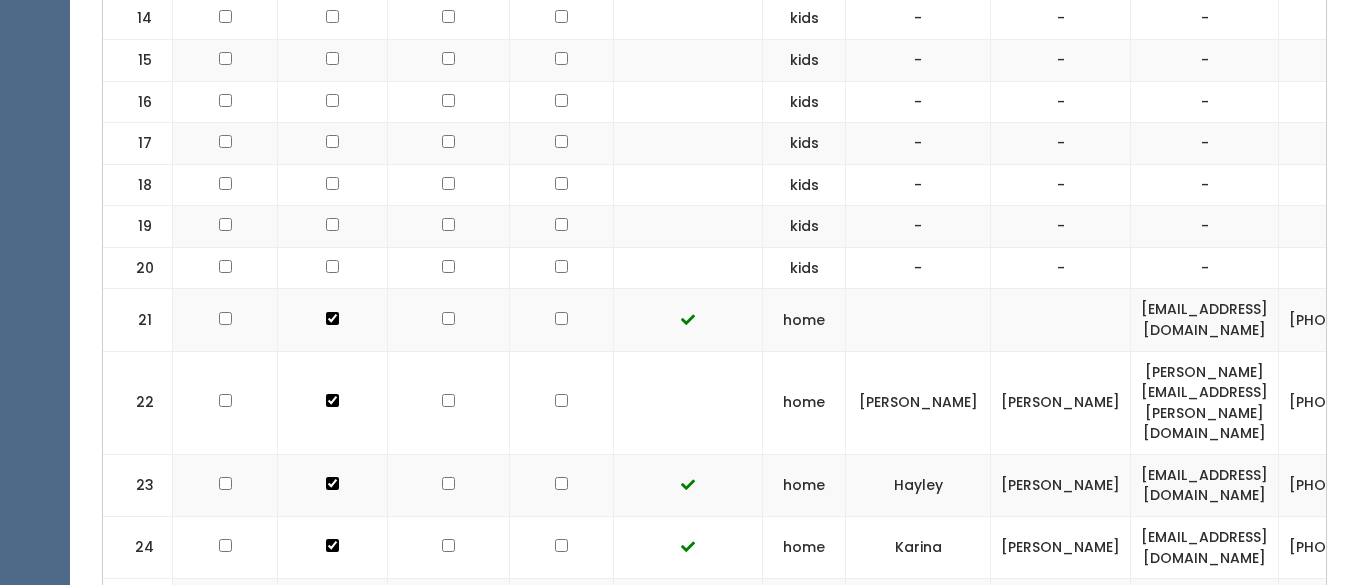 scroll, scrollTop: 1551, scrollLeft: 0, axis: vertical 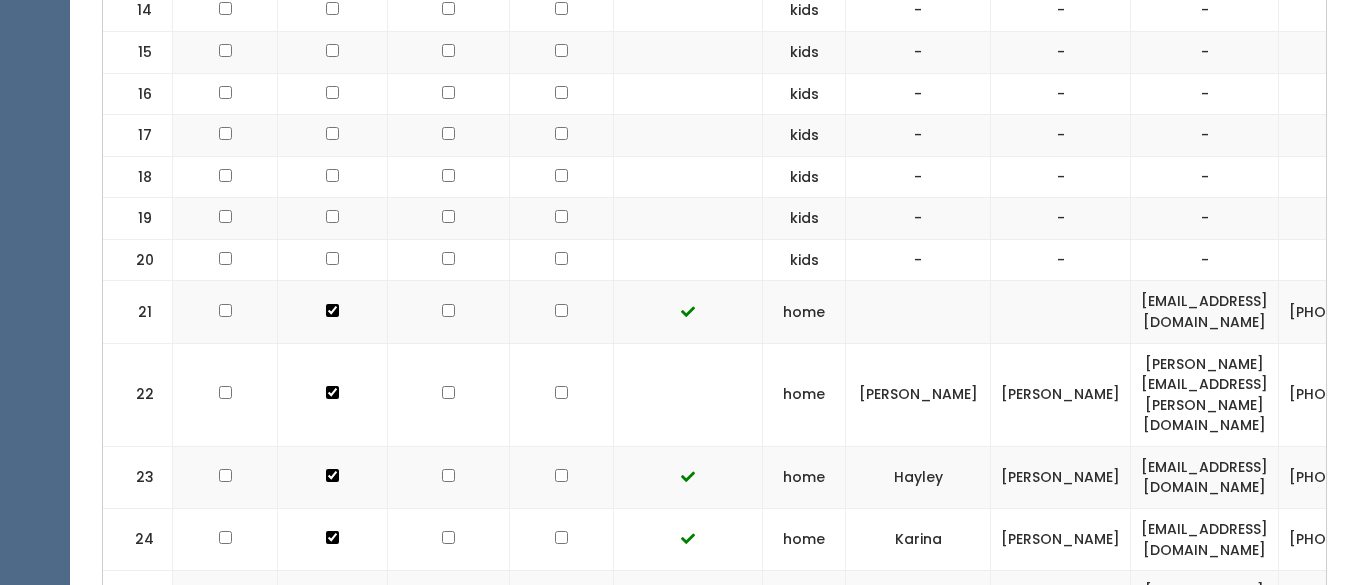 click at bounding box center (562, 394) 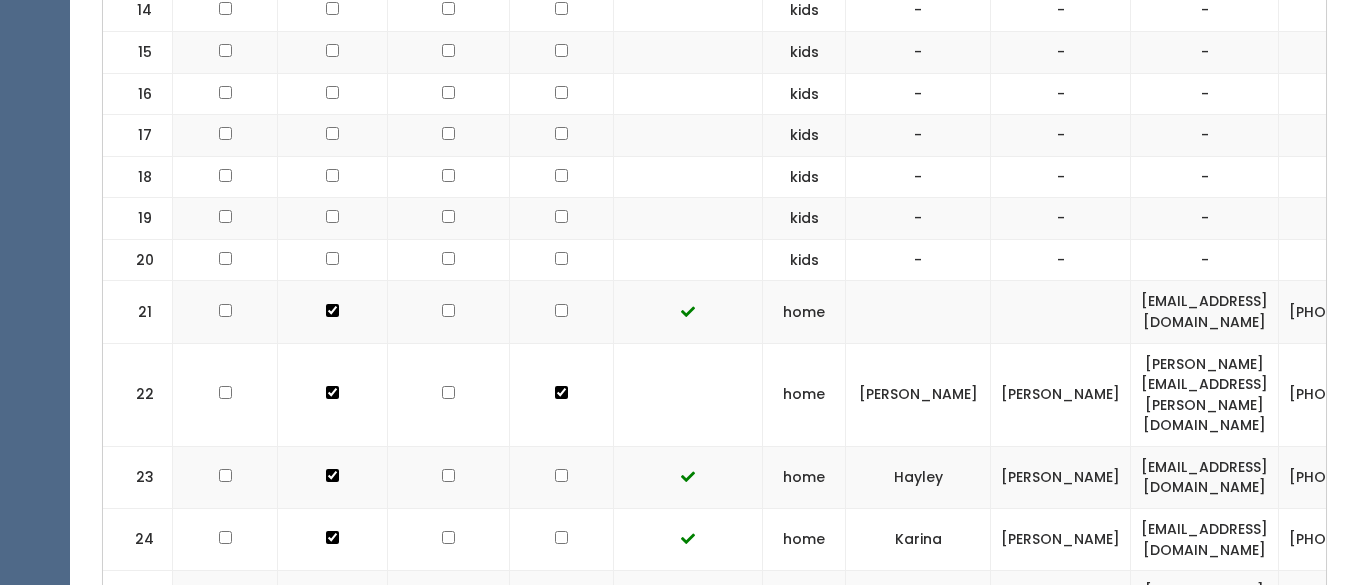click at bounding box center (561, -810) 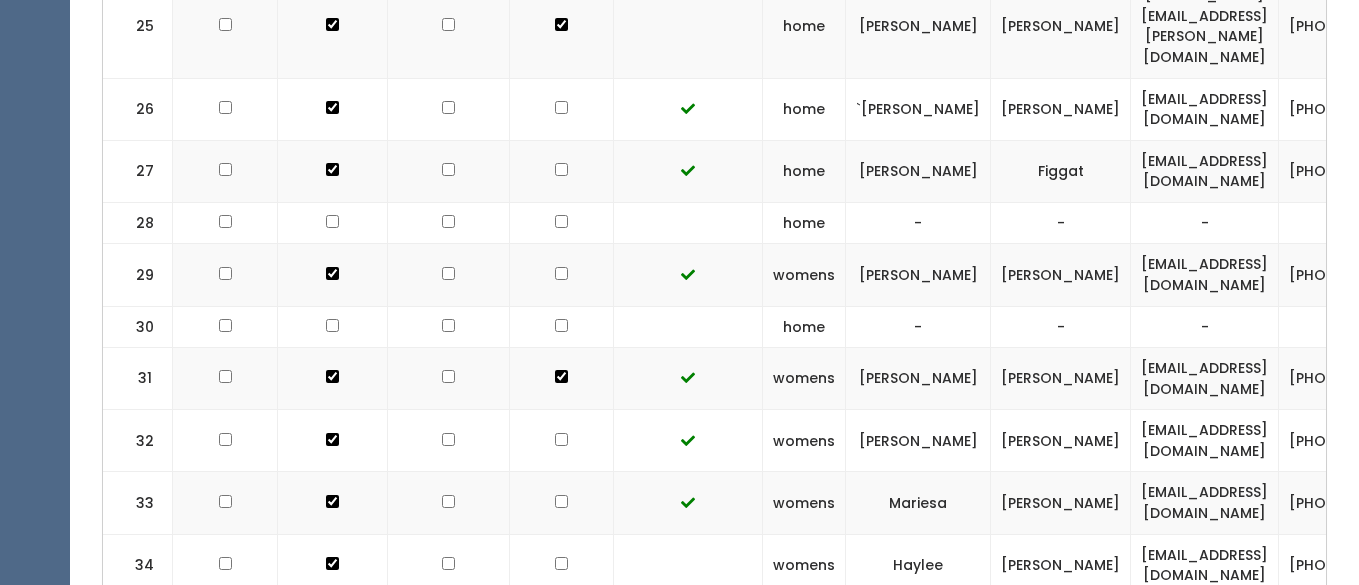 scroll, scrollTop: 2154, scrollLeft: 0, axis: vertical 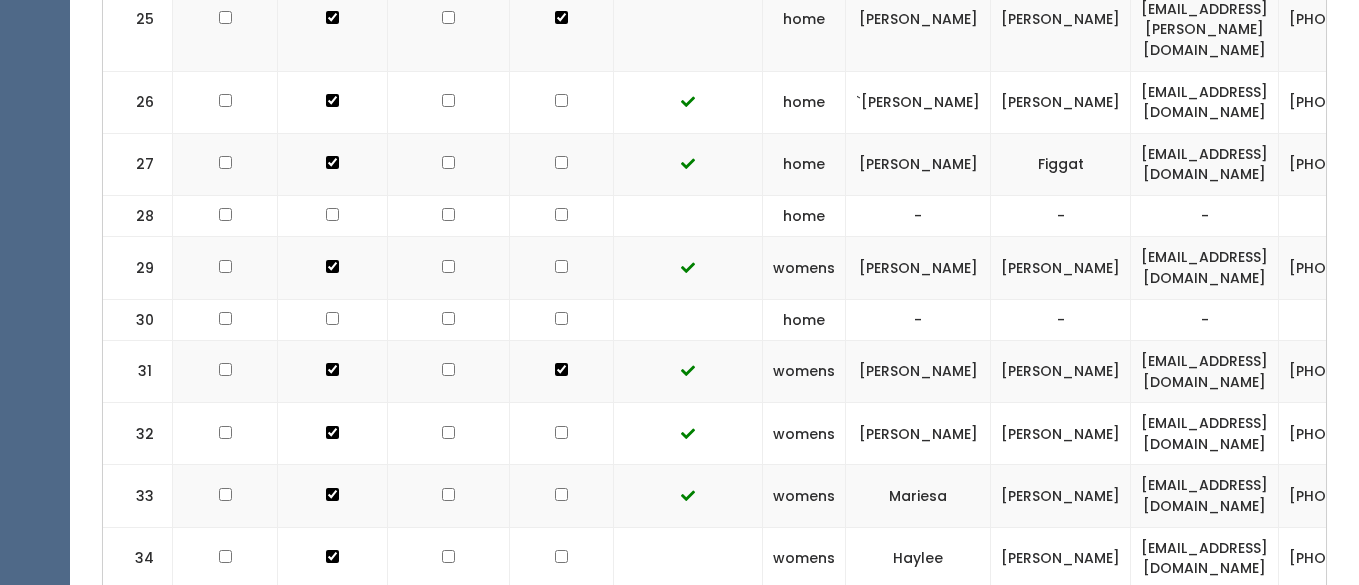 click at bounding box center (561, -1351) 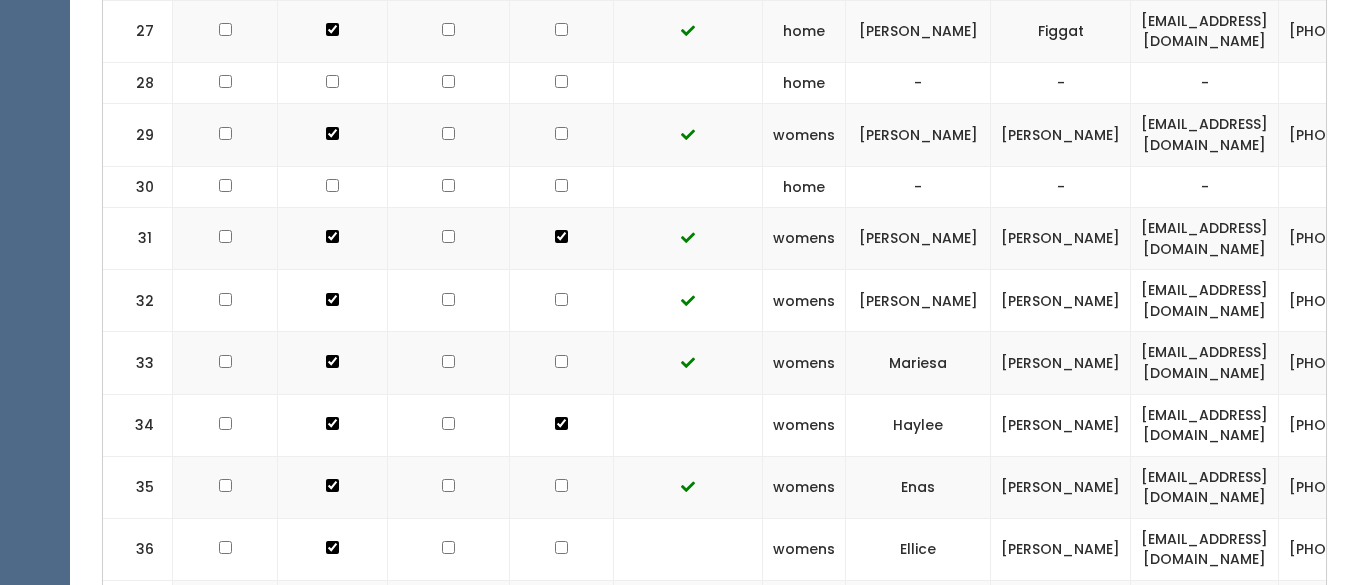 scroll, scrollTop: 2395, scrollLeft: 0, axis: vertical 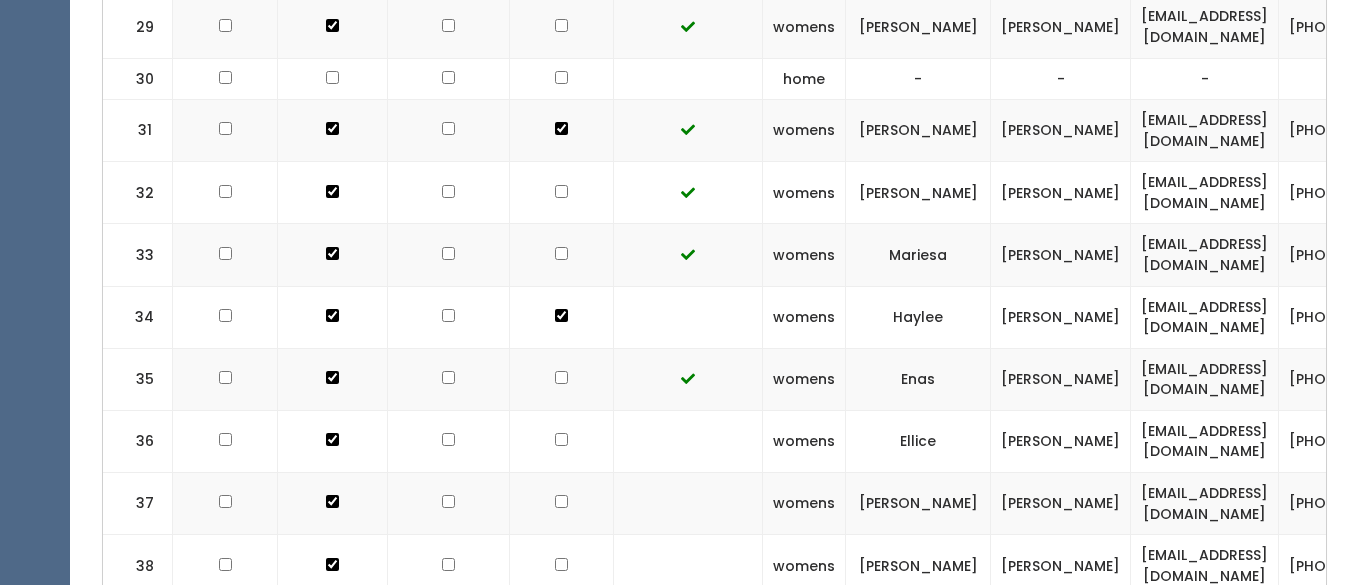 click at bounding box center (561, -1592) 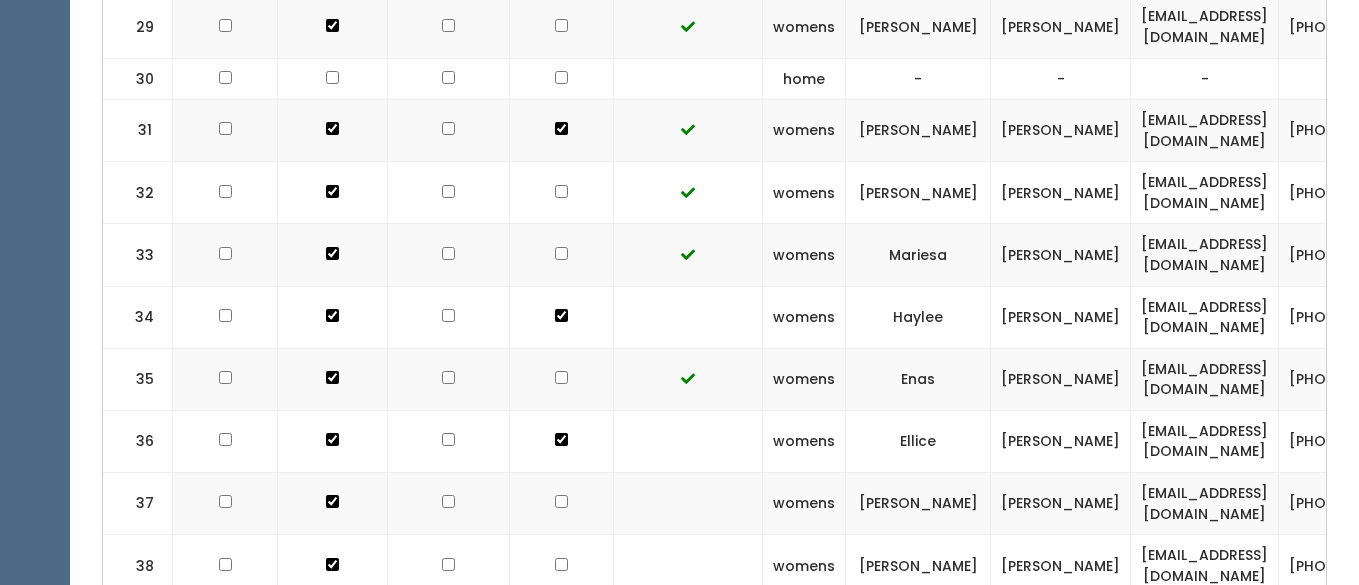 click at bounding box center [561, -1654] 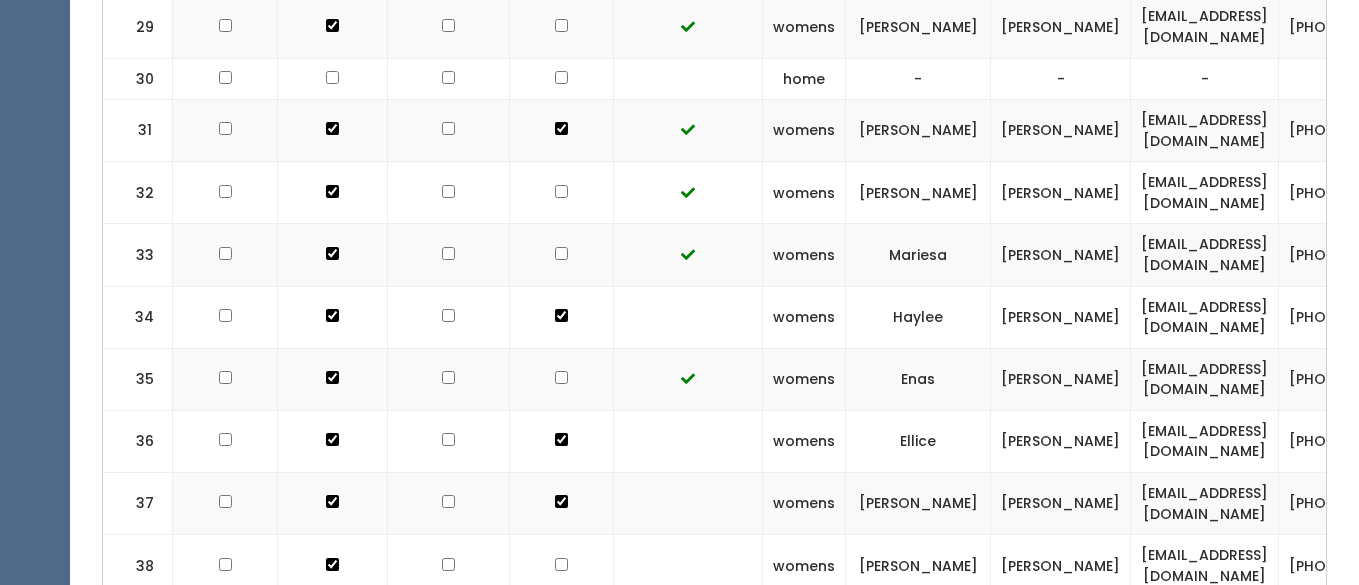click at bounding box center [561, -1592] 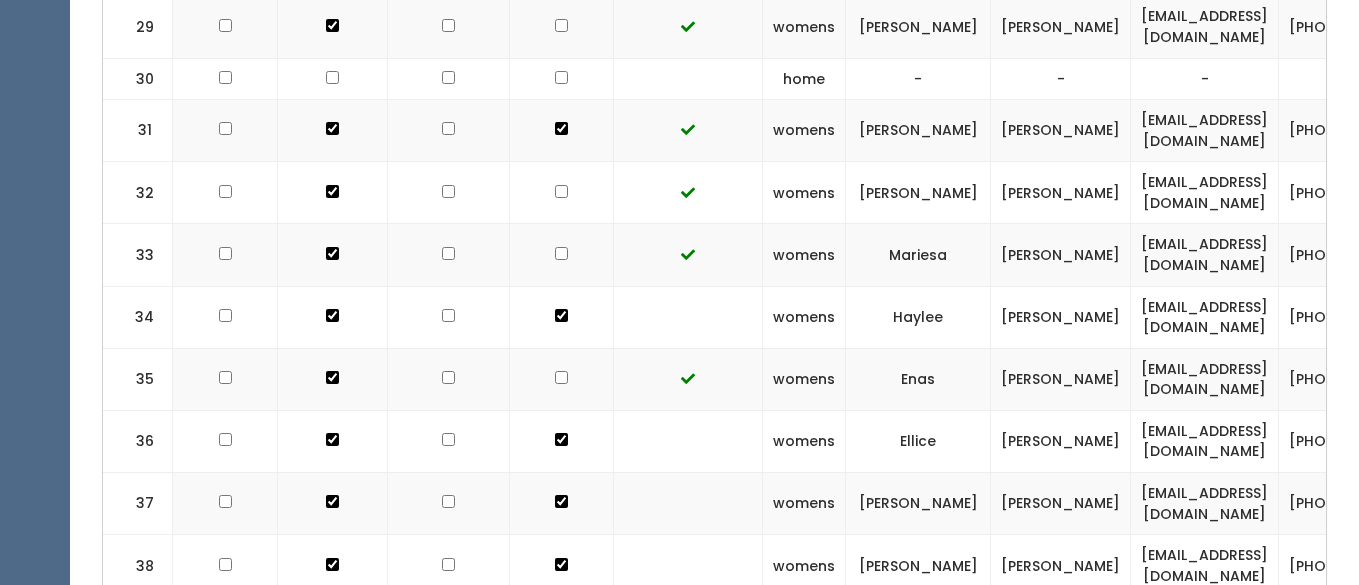 click at bounding box center (561, -1654) 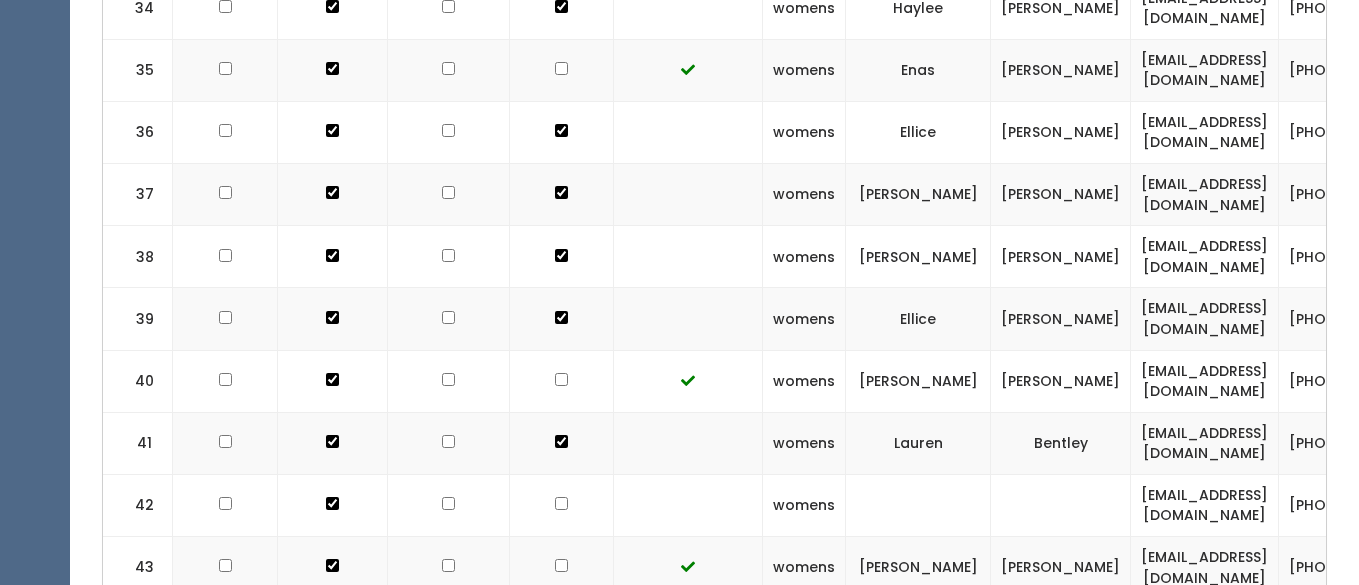 scroll, scrollTop: 2718, scrollLeft: 0, axis: vertical 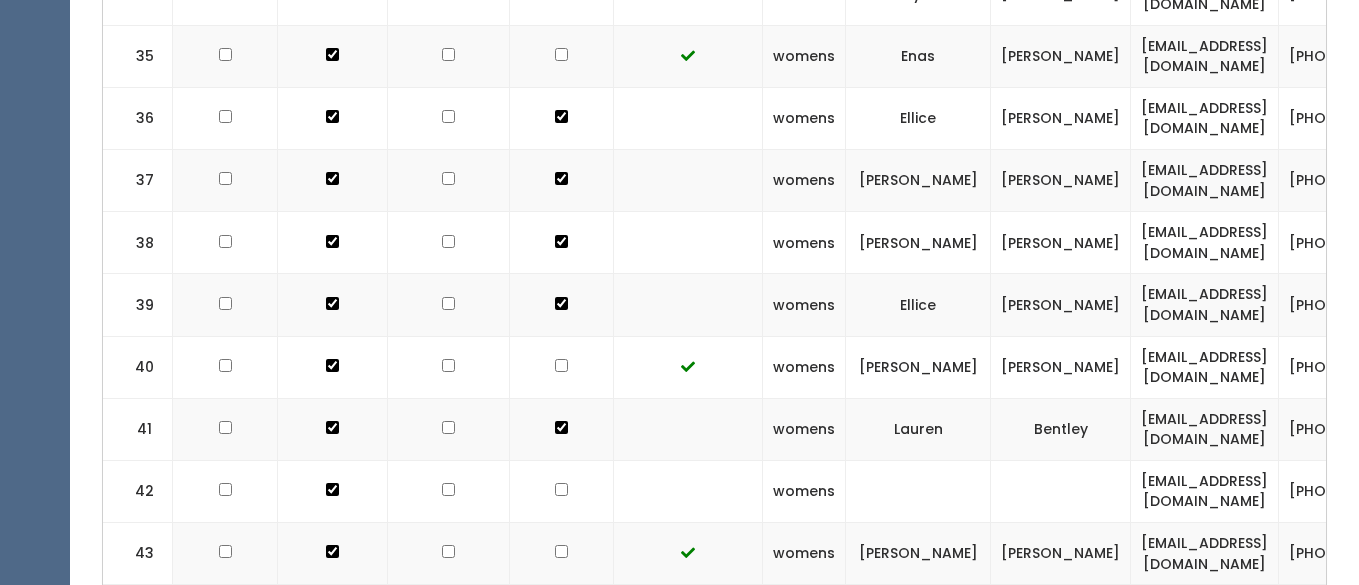 click at bounding box center (561, -1915) 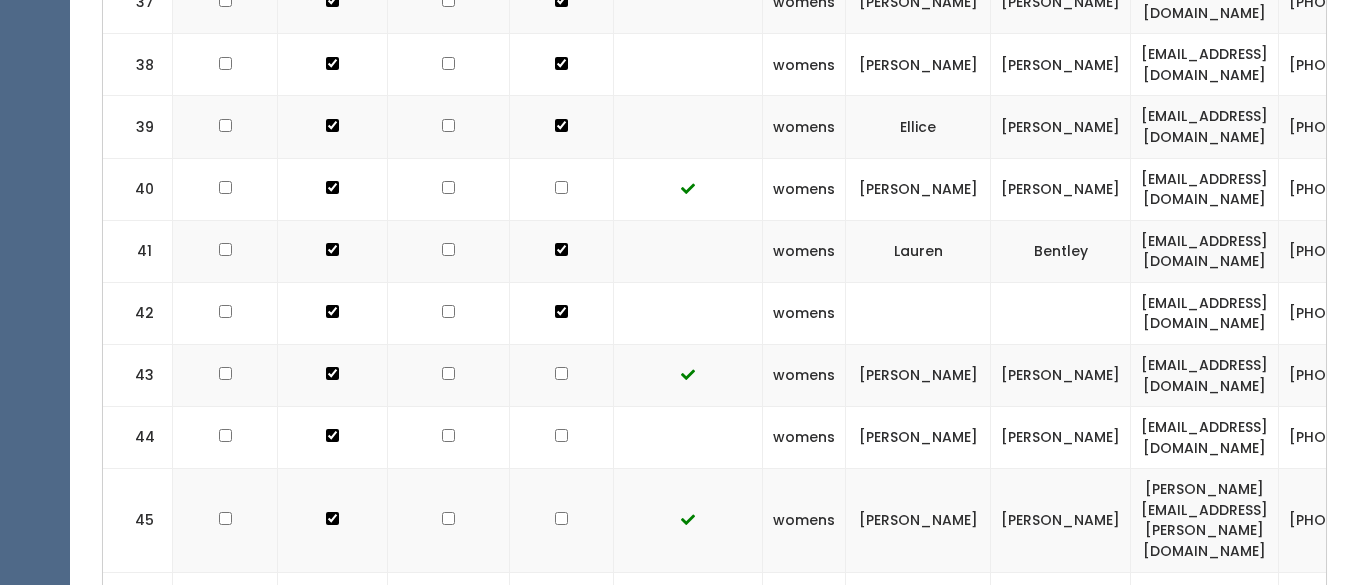 scroll, scrollTop: 2899, scrollLeft: 0, axis: vertical 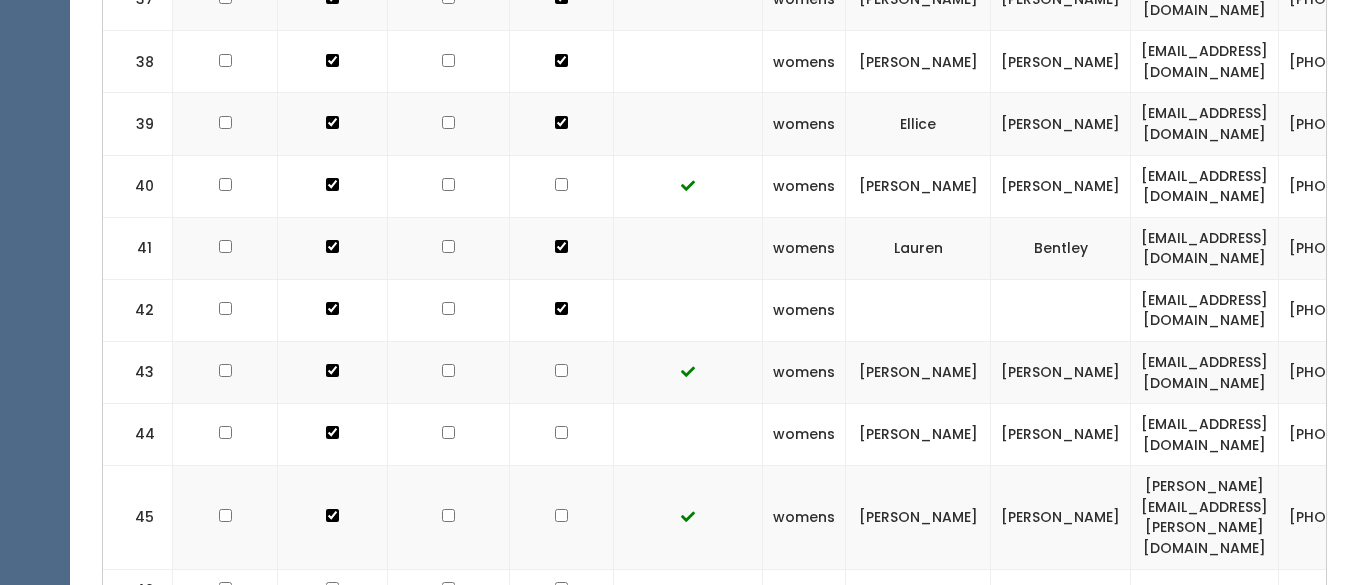 click at bounding box center (562, 435) 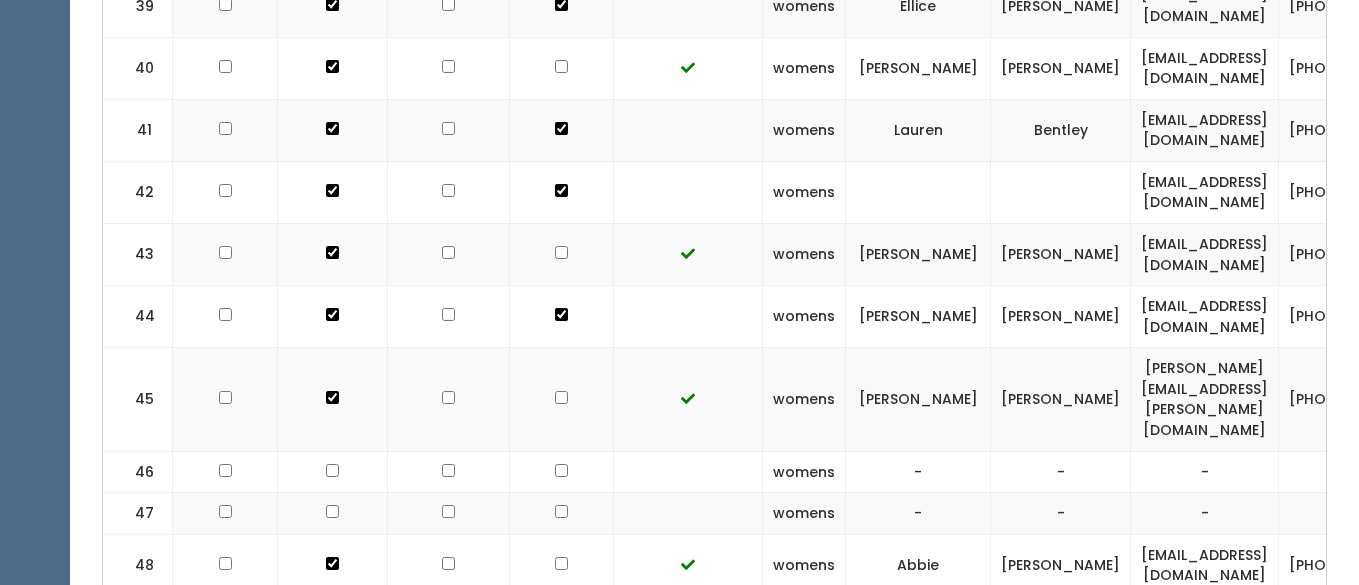 scroll, scrollTop: 3029, scrollLeft: 0, axis: vertical 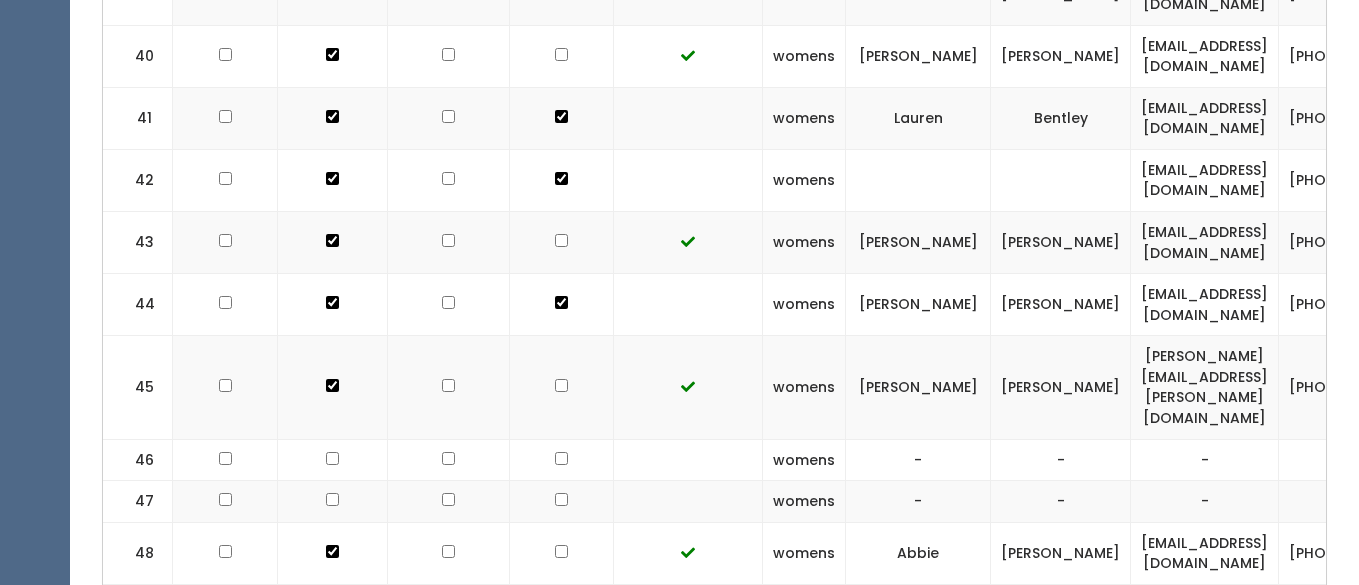 click at bounding box center (561, -2226) 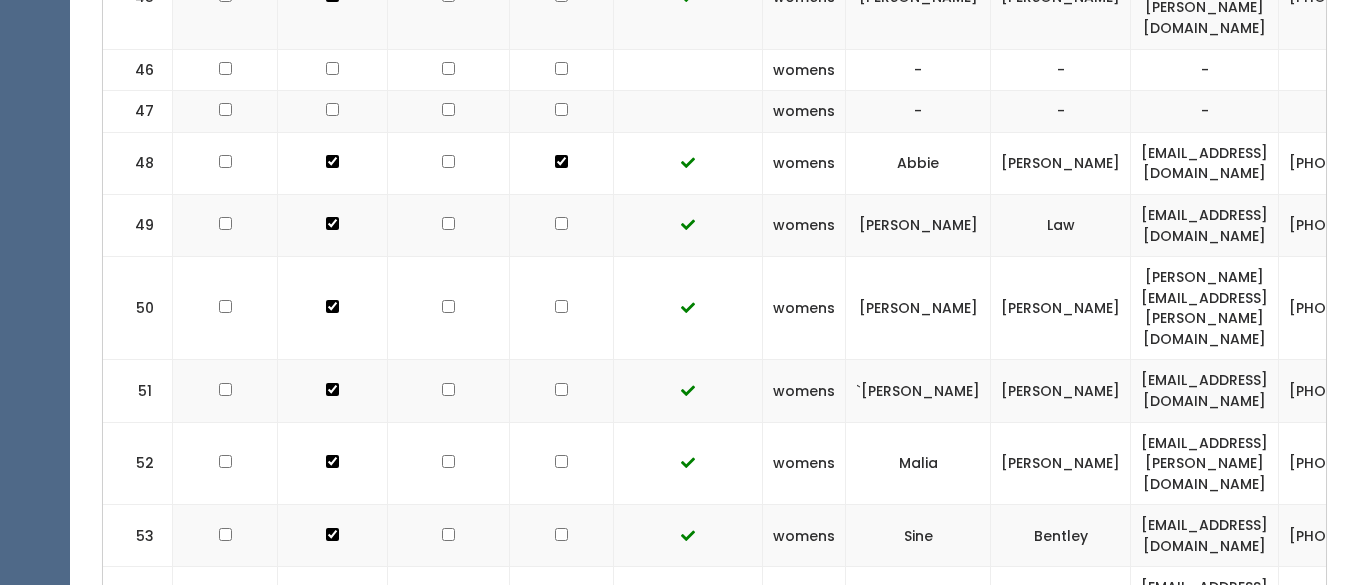 scroll, scrollTop: 3436, scrollLeft: 0, axis: vertical 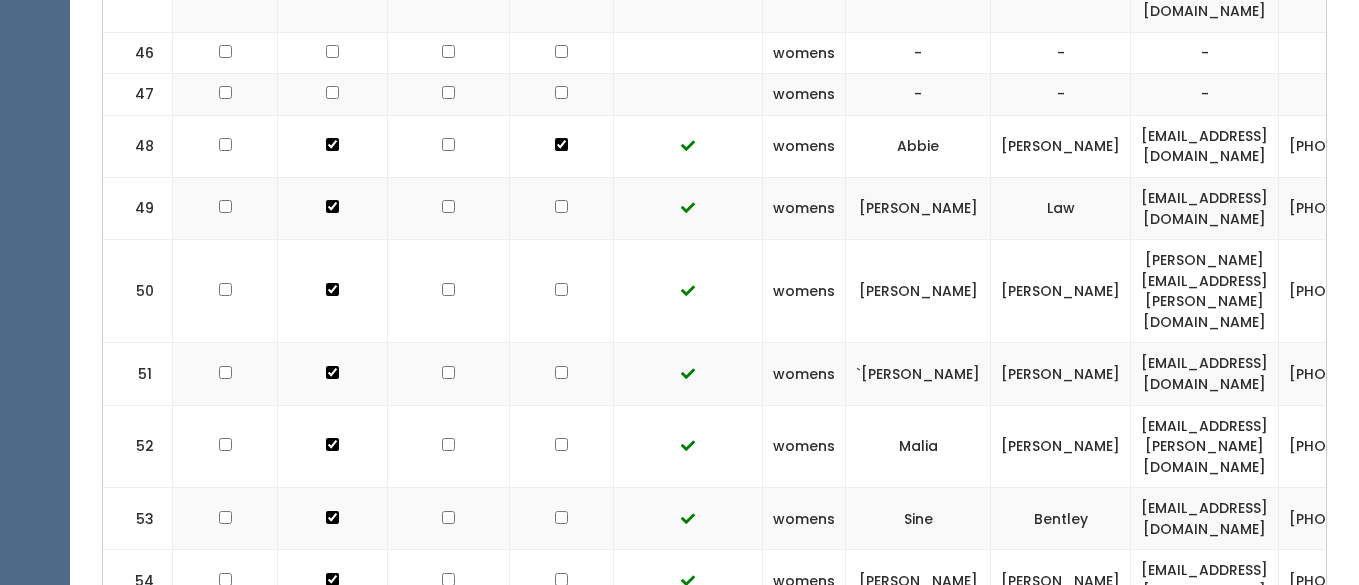 click at bounding box center [561, -2633] 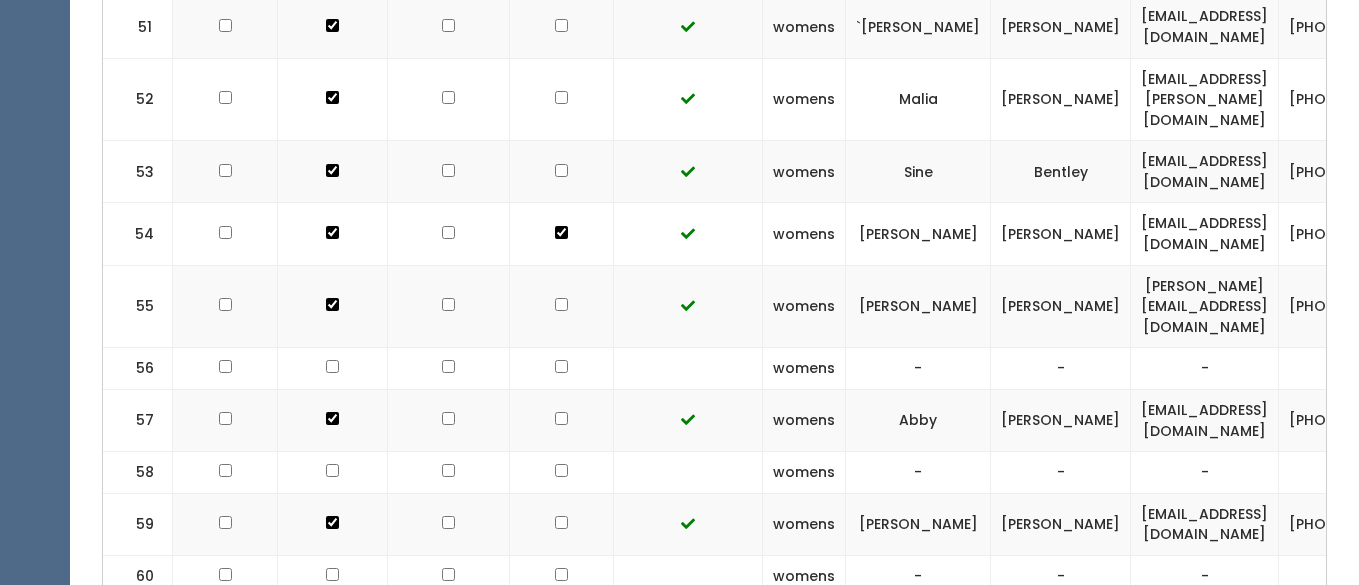 scroll, scrollTop: 3825, scrollLeft: 0, axis: vertical 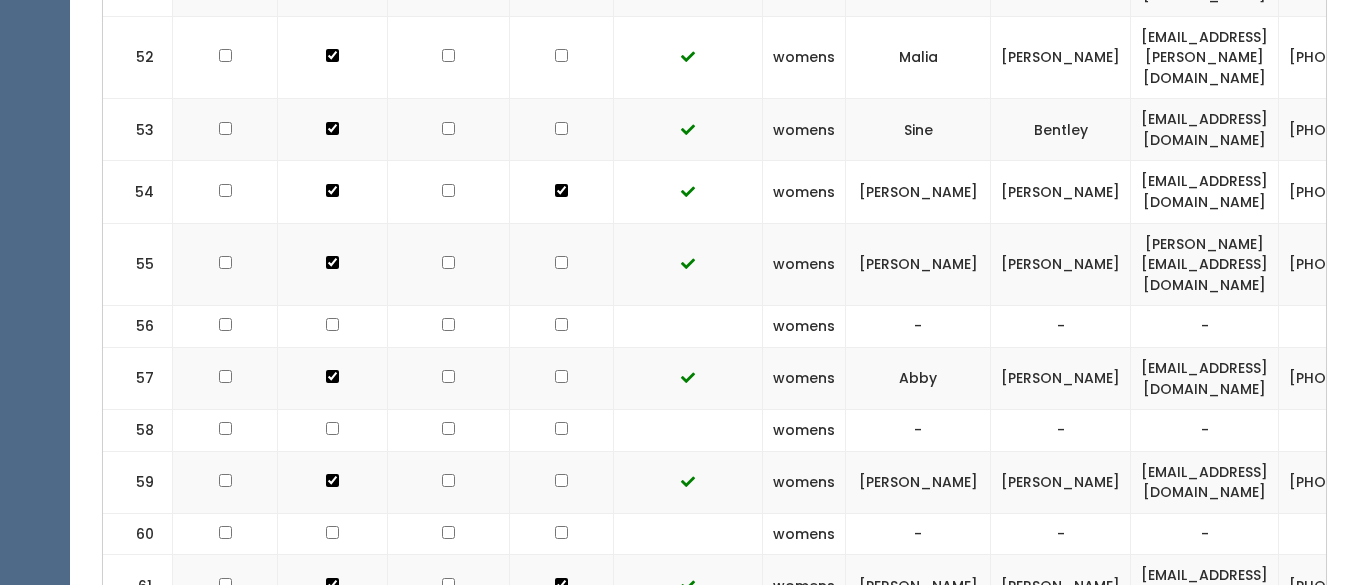 click at bounding box center (561, -3084) 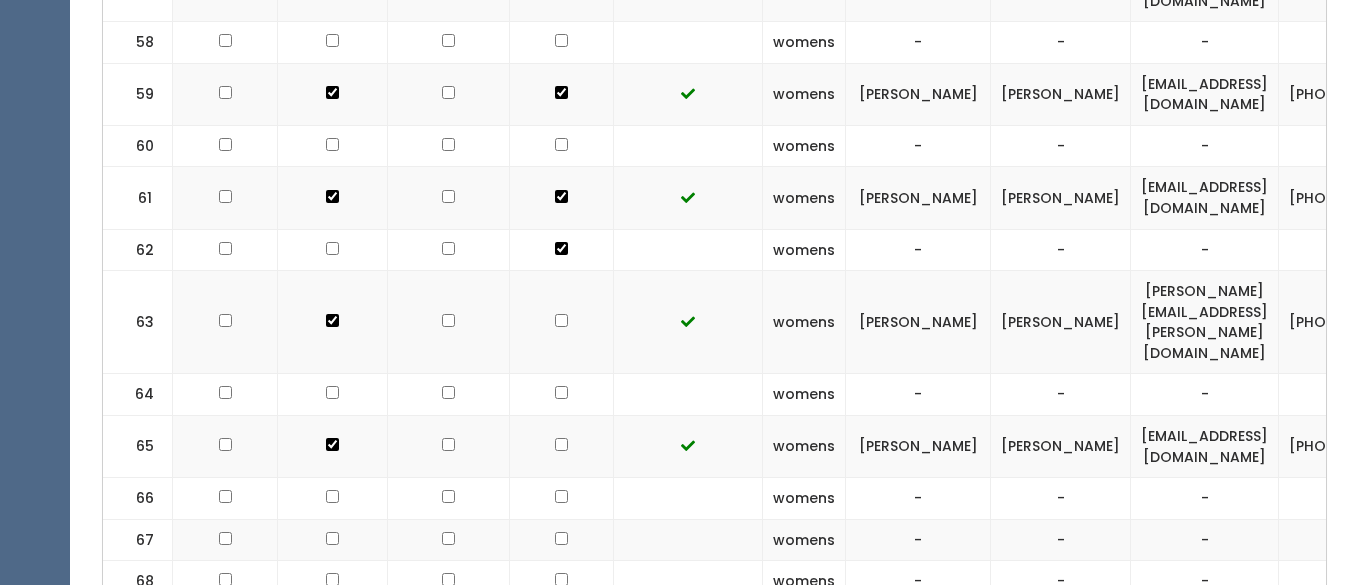 scroll, scrollTop: 4233, scrollLeft: 0, axis: vertical 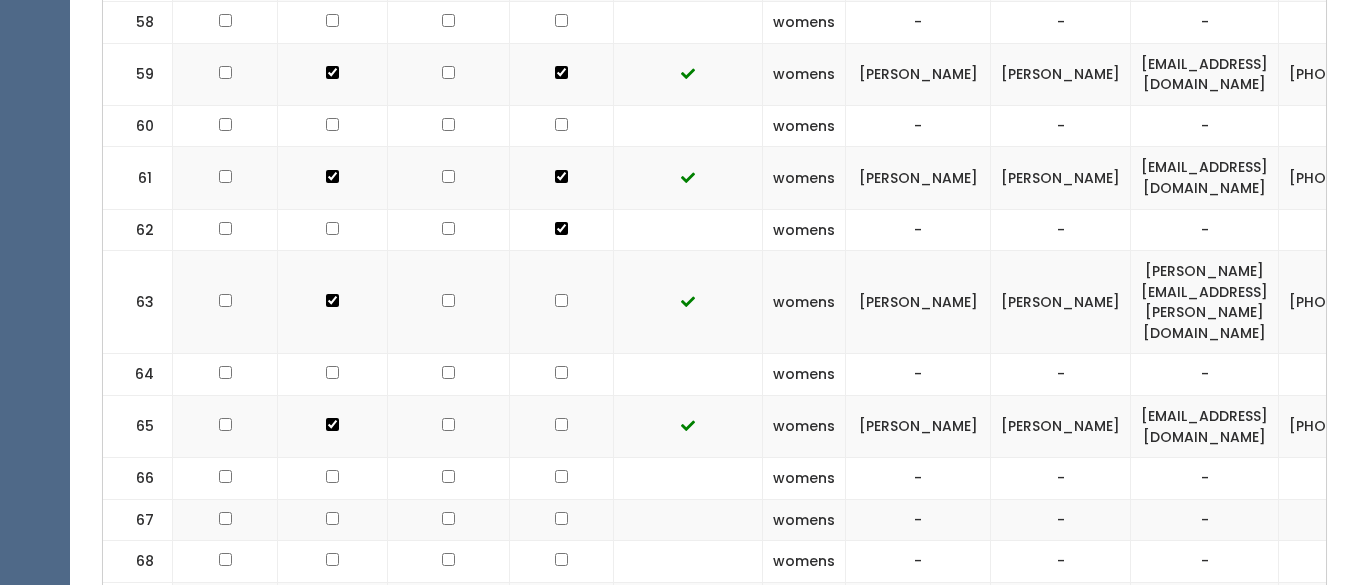 click at bounding box center [561, -3492] 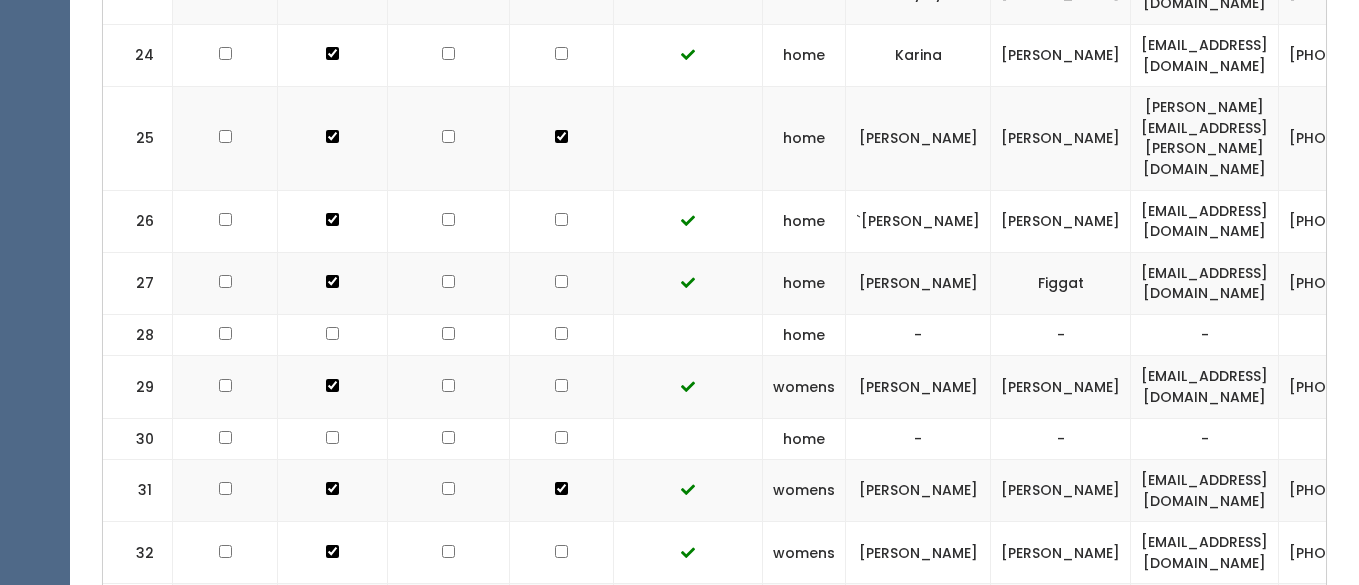 scroll, scrollTop: 2025, scrollLeft: 0, axis: vertical 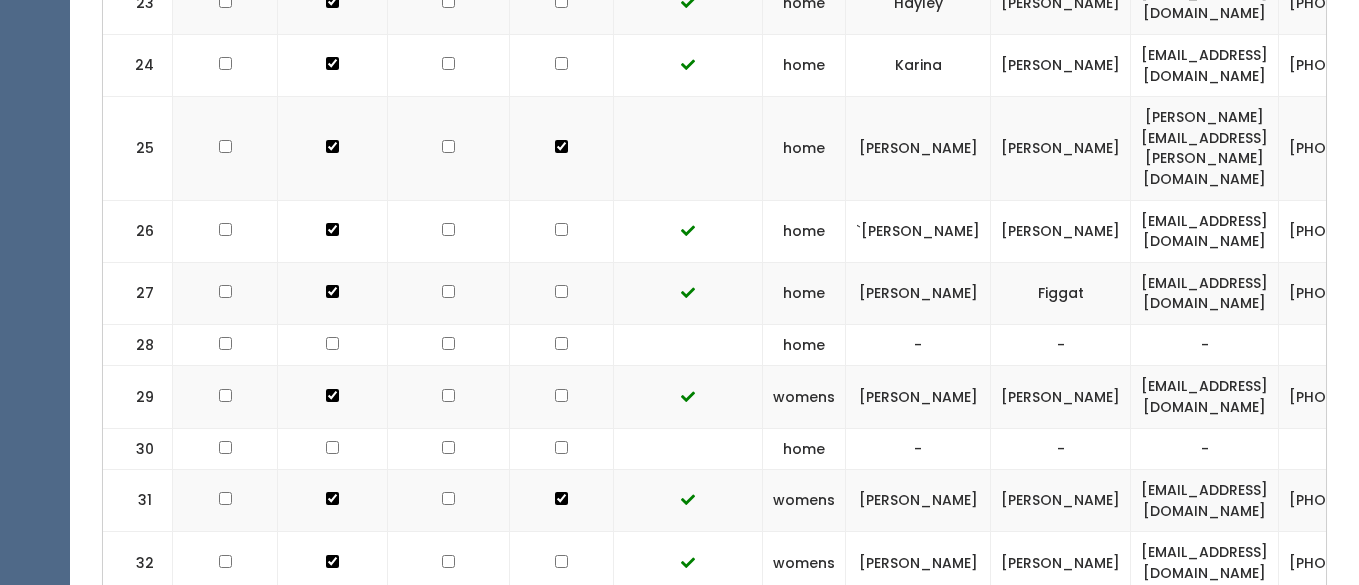 click at bounding box center [562, 397] 